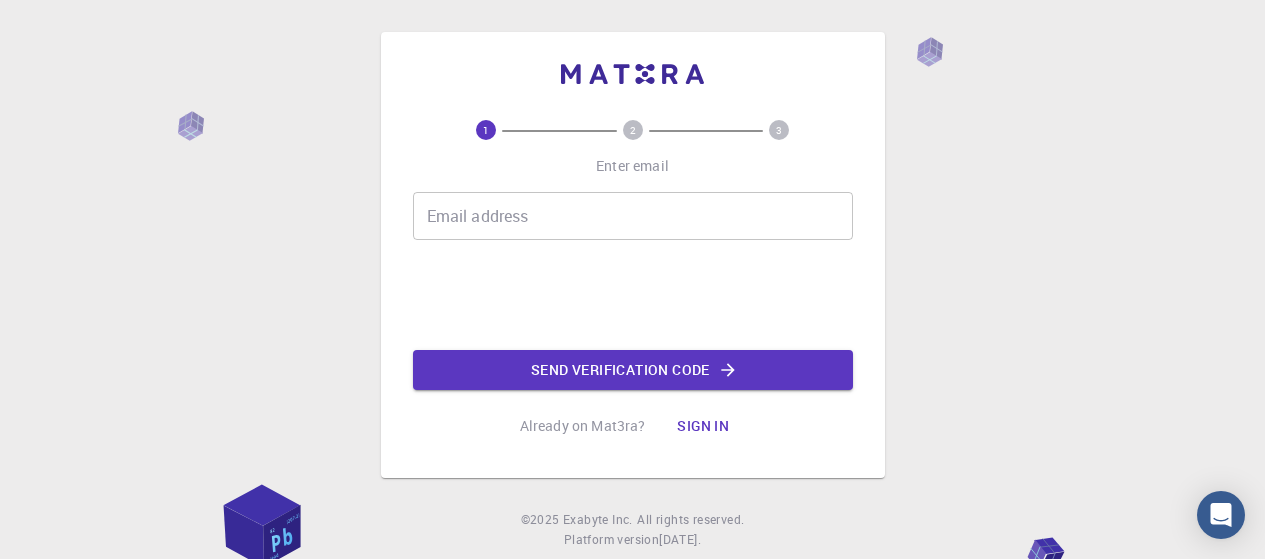 scroll, scrollTop: 0, scrollLeft: 0, axis: both 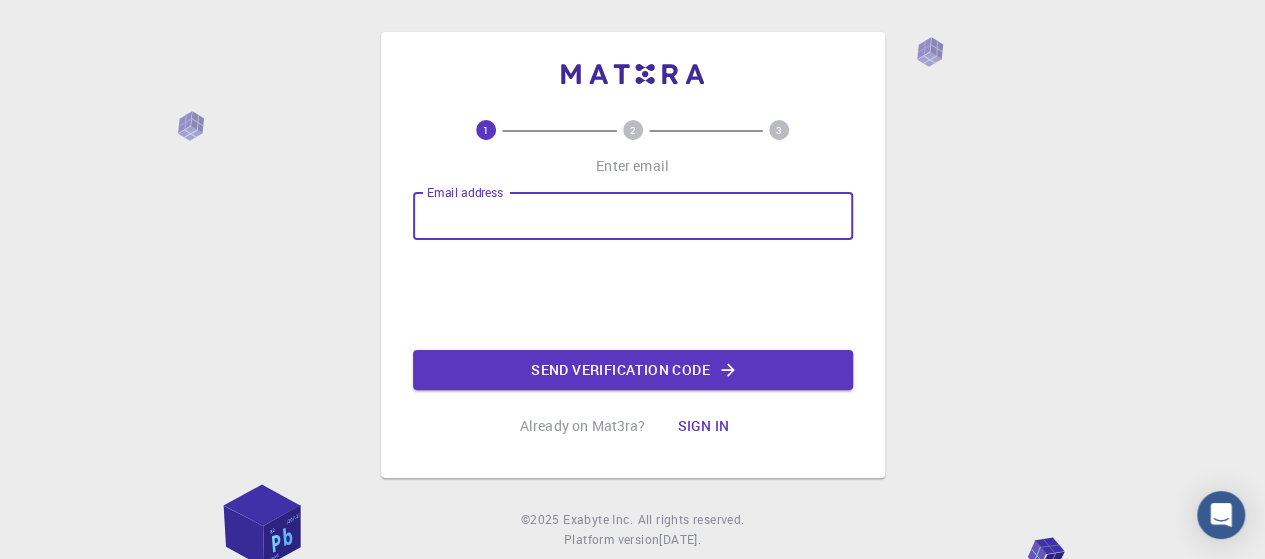 click on "Email address" at bounding box center (633, 216) 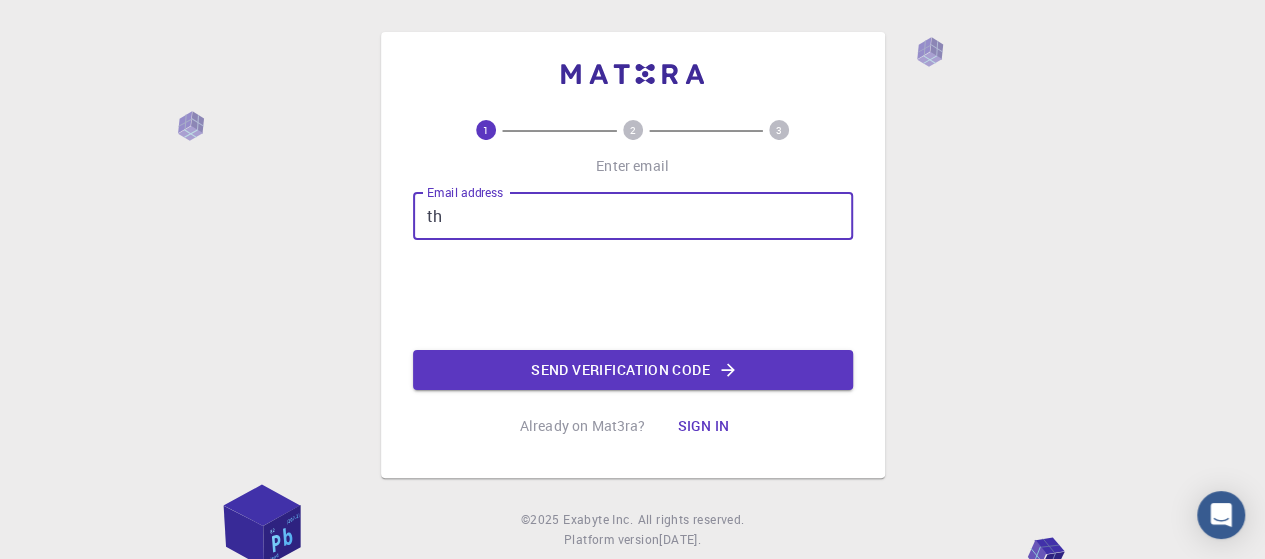 type on "t" 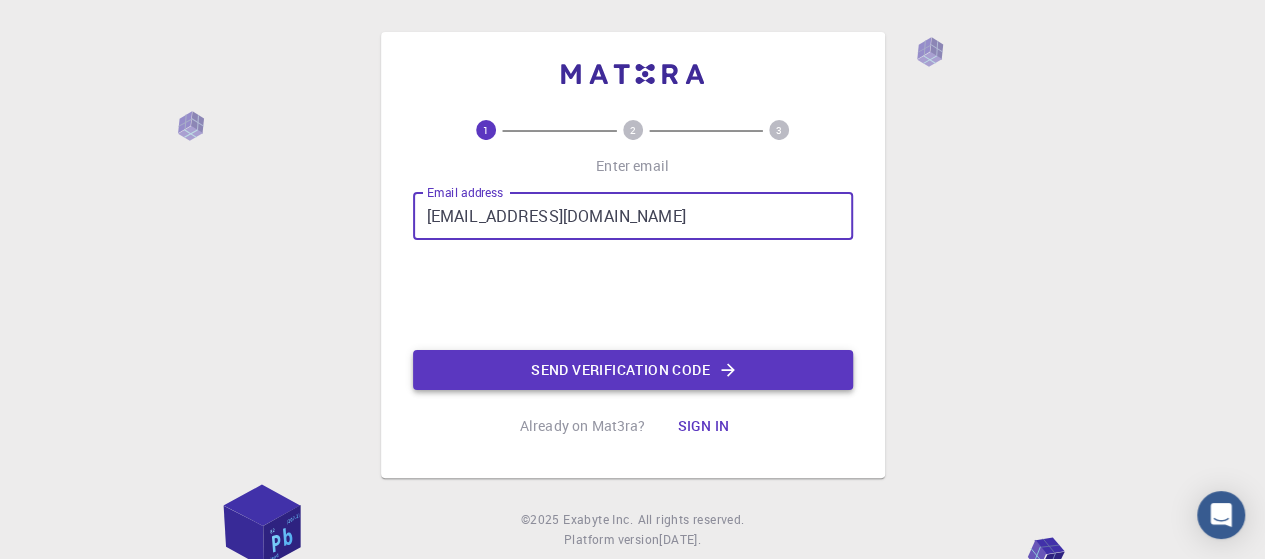 type on "[EMAIL_ADDRESS][DOMAIN_NAME]" 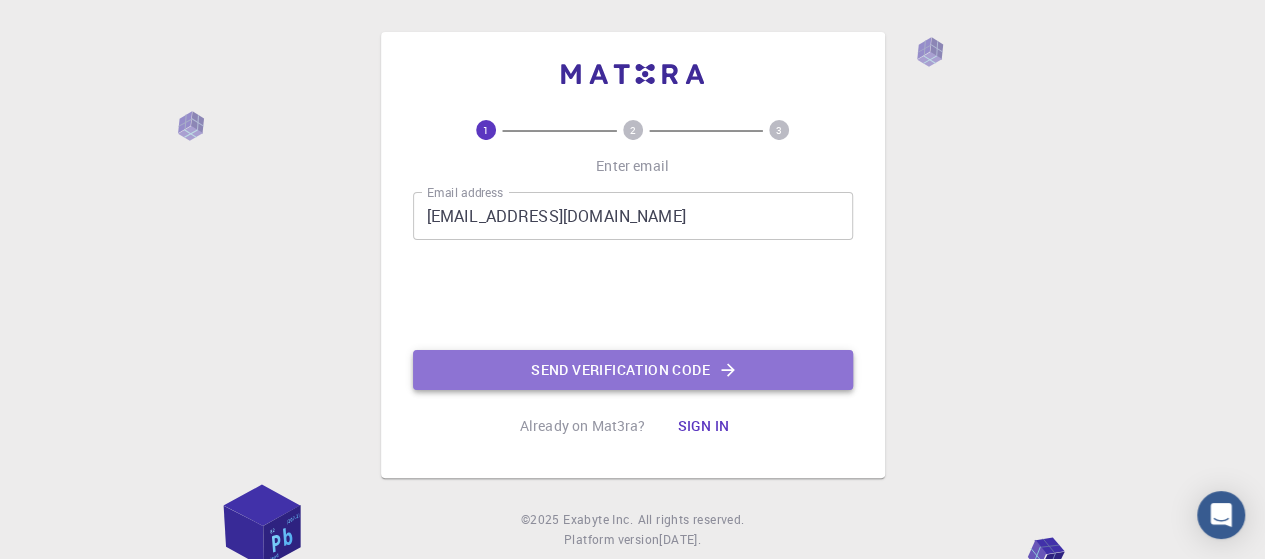 click on "Send verification code" 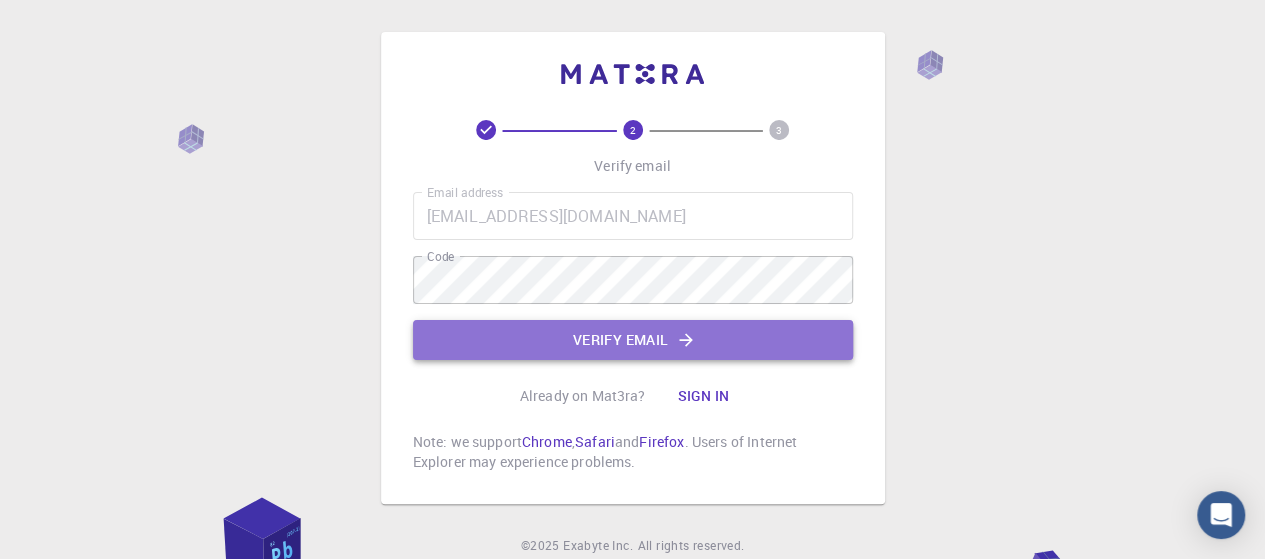 click on "Verify email" 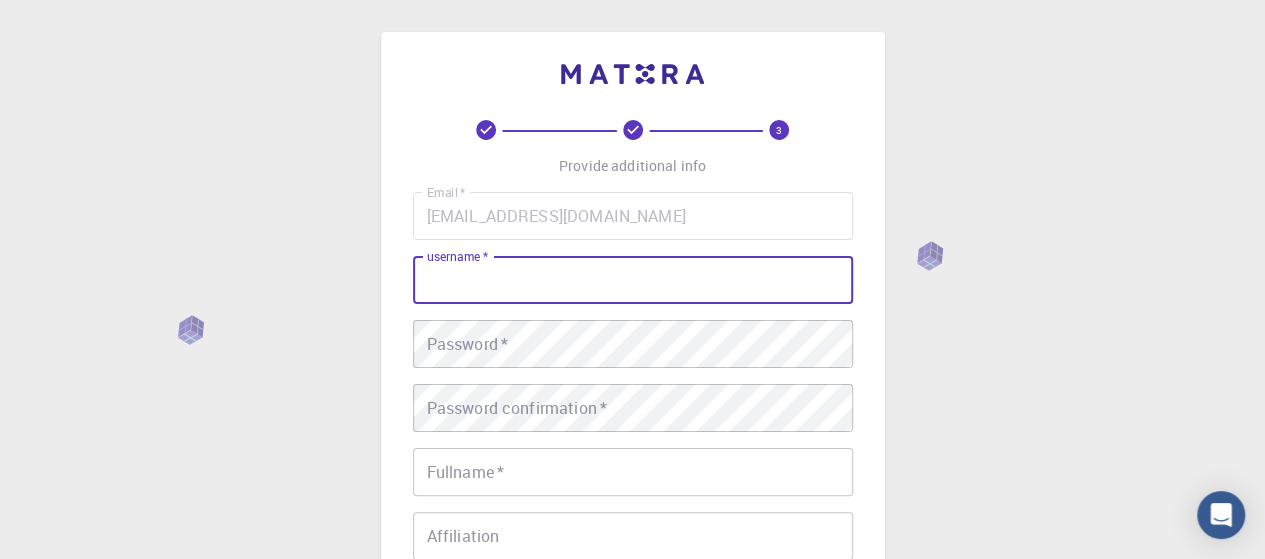 click on "username   *" at bounding box center (633, 280) 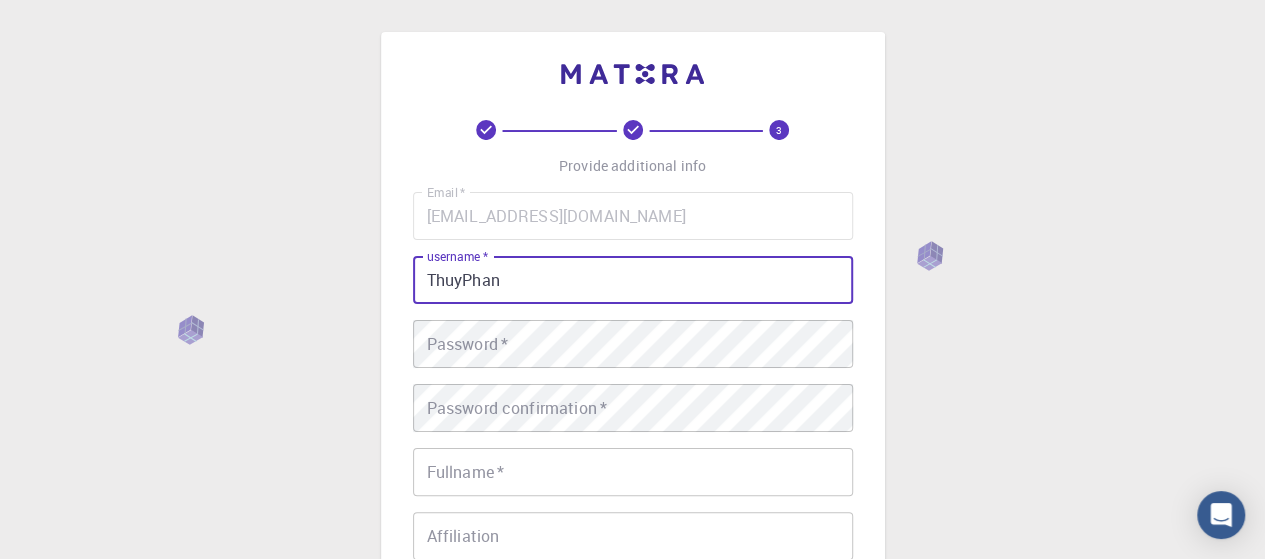 type on "ThuyPhan" 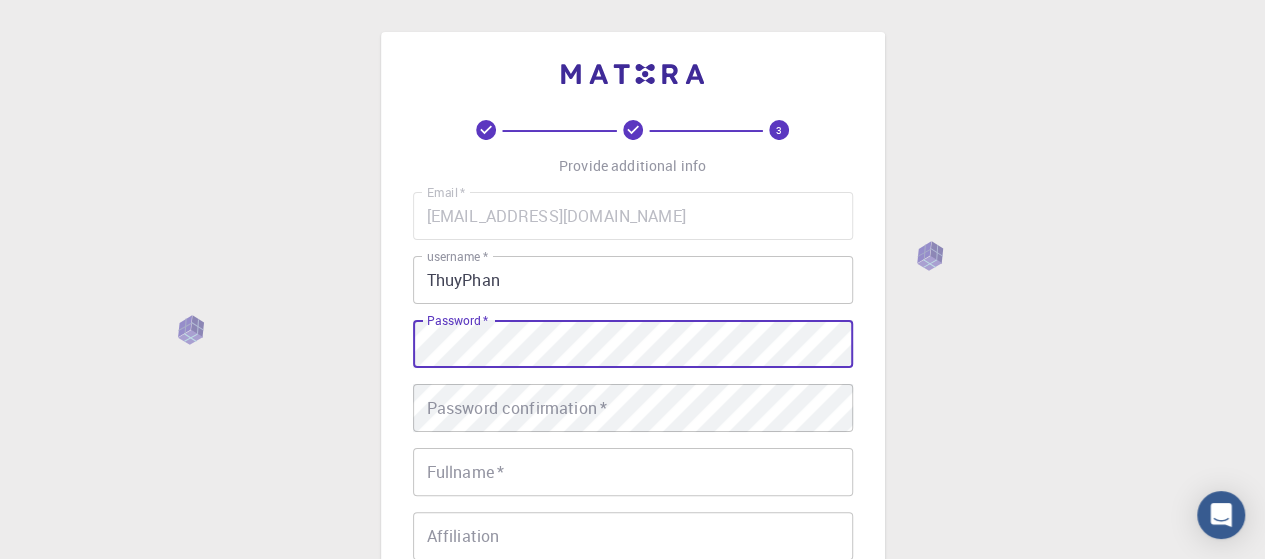 click on "3 Provide additional info Email   * [EMAIL_ADDRESS][DOMAIN_NAME] Email   * username   * ThuyPhan username   * Password   * Password   * Password confirmation   * Password confirmation   * Fullname   * Fullname   * Affiliation Affiliation Phone Phone Description Description I accept the  Terms of Service / Privacy Policy  * REGISTER Already on Mat3ra? Sign in ©  2025   Exabyte Inc.   All rights reserved. Platform version  [DATE] . Documentation Video Tutorials Terms of service Privacy statement" at bounding box center (632, 509) 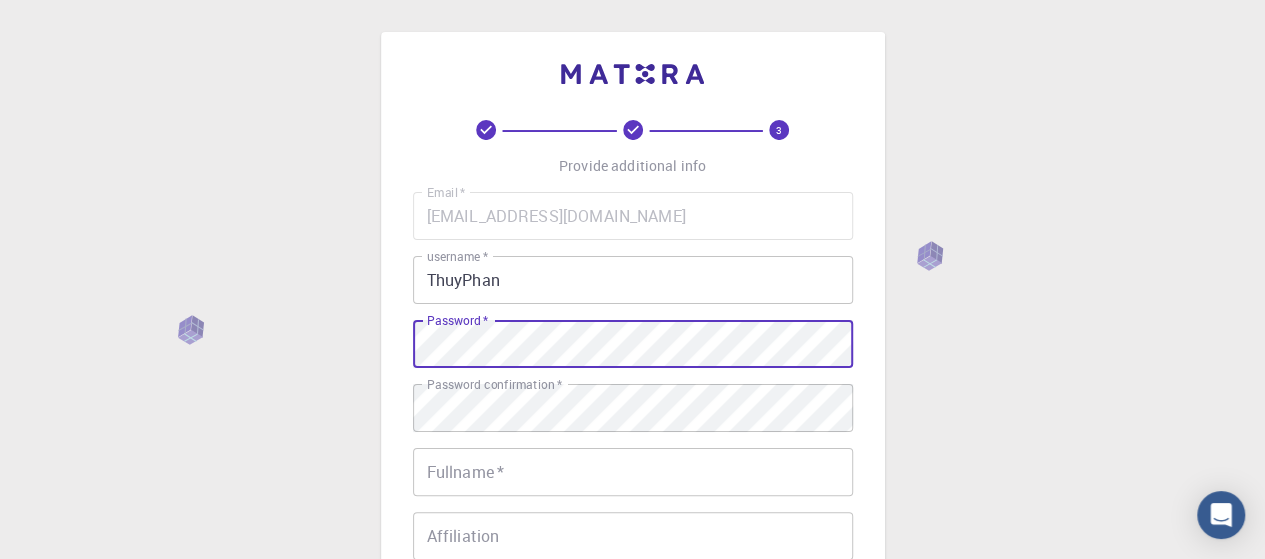 click on "3 Provide additional info Email   * [EMAIL_ADDRESS][DOMAIN_NAME] Email   * username   * ThuyPhan username   * Password   * Password   * Password confirmation   * Password confirmation   * Fullname   * Fullname   * Affiliation Affiliation Phone Phone Description Description I accept the  Terms of Service / Privacy Policy  * REGISTER Already on Mat3ra? Sign in" at bounding box center [633, 459] 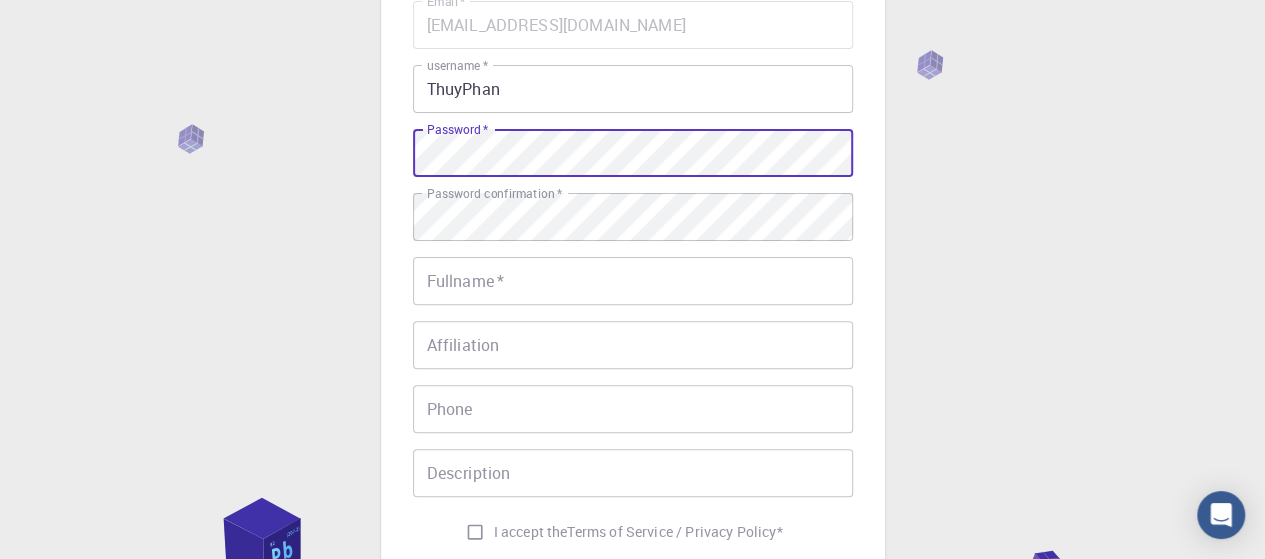 scroll, scrollTop: 200, scrollLeft: 0, axis: vertical 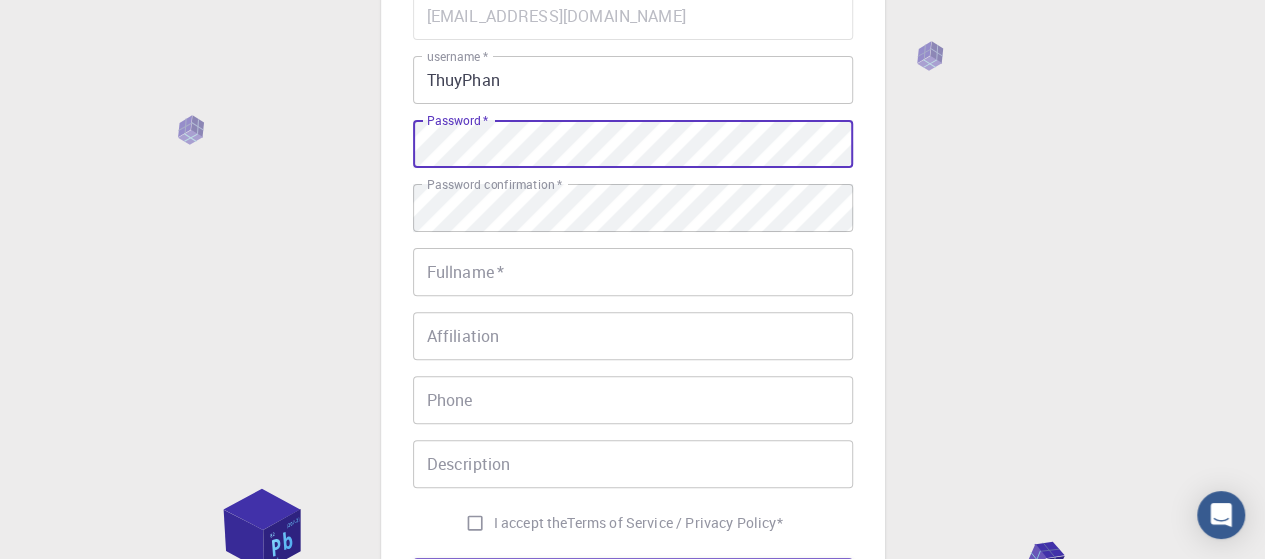 click on "Fullname   *" at bounding box center [633, 272] 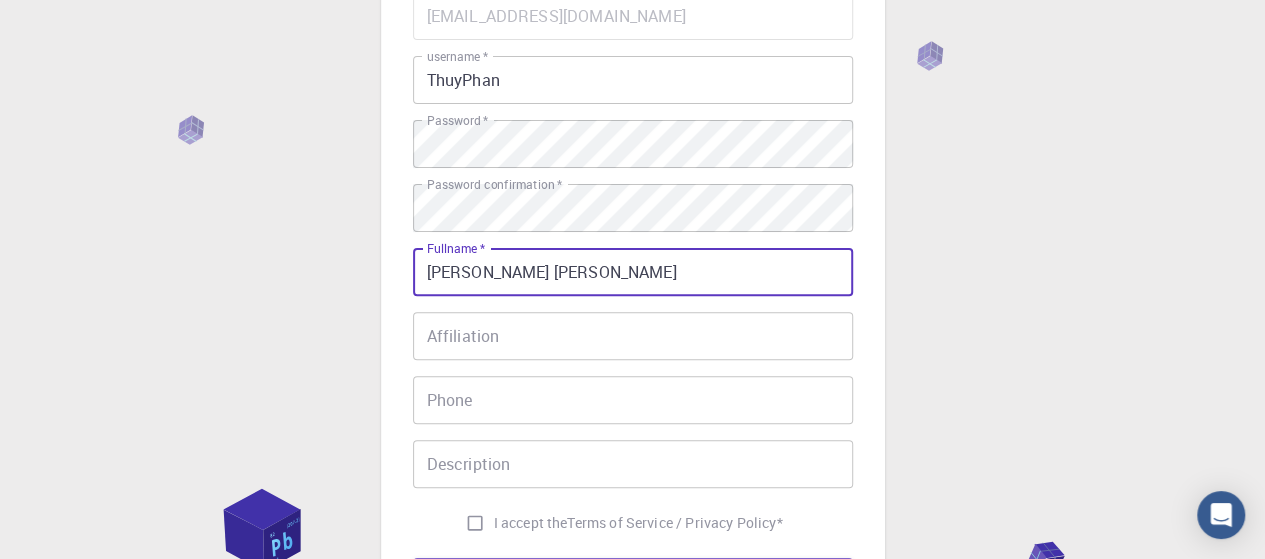 type on "[PERSON_NAME] [PERSON_NAME]" 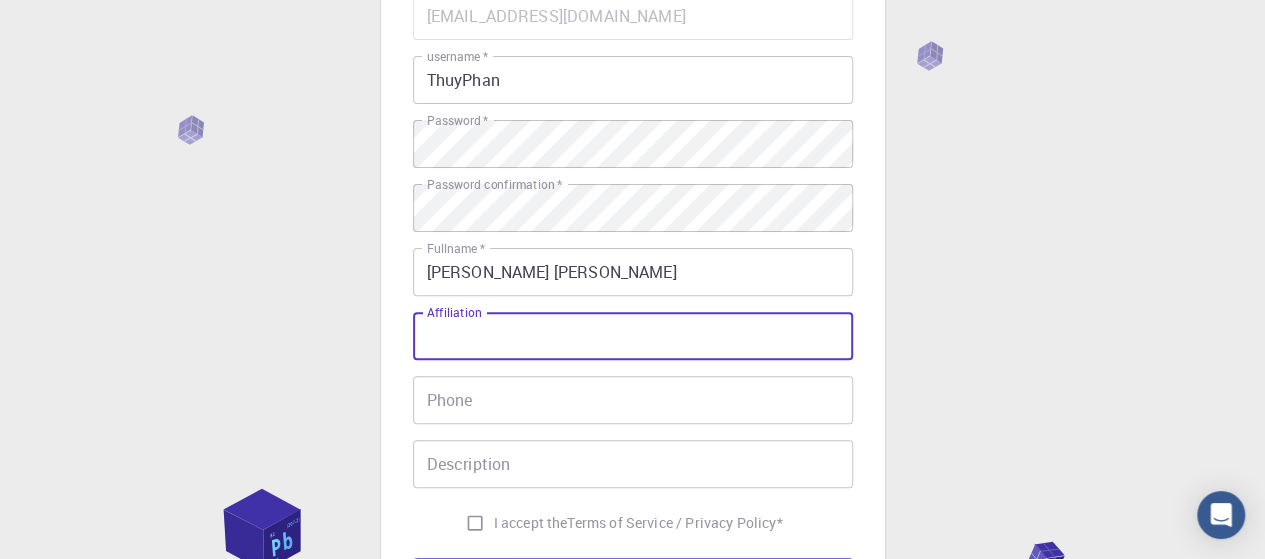 click on "Affiliation" at bounding box center [633, 336] 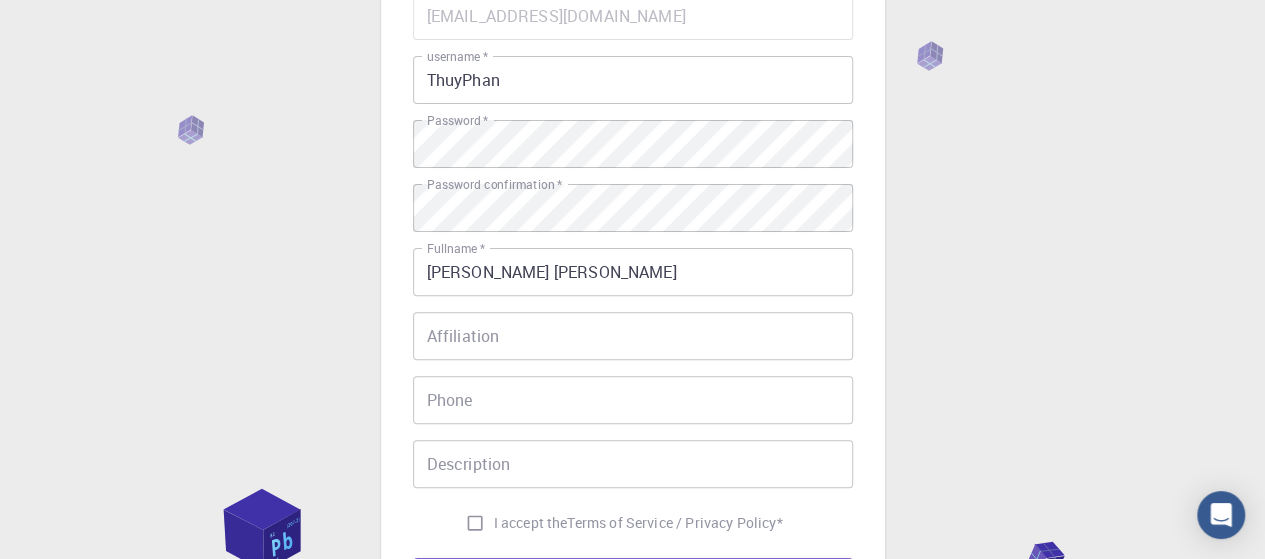click on "3 Provide additional info Email   * [EMAIL_ADDRESS][DOMAIN_NAME] Email   * username   * ThuyPhan username   * Password   * Password   * Password confirmation   * Password confirmation   * Fullname   * [PERSON_NAME] [PERSON_NAME] Fullname   * Affiliation Affiliation Phone Phone Description Description I accept the  Terms of Service / Privacy Policy  * REGISTER Already on Mat3ra? Sign in ©  2025   Exabyte Inc.   All rights reserved. Platform version  [DATE] . Documentation Video Tutorials Terms of service Privacy statement" at bounding box center (632, 309) 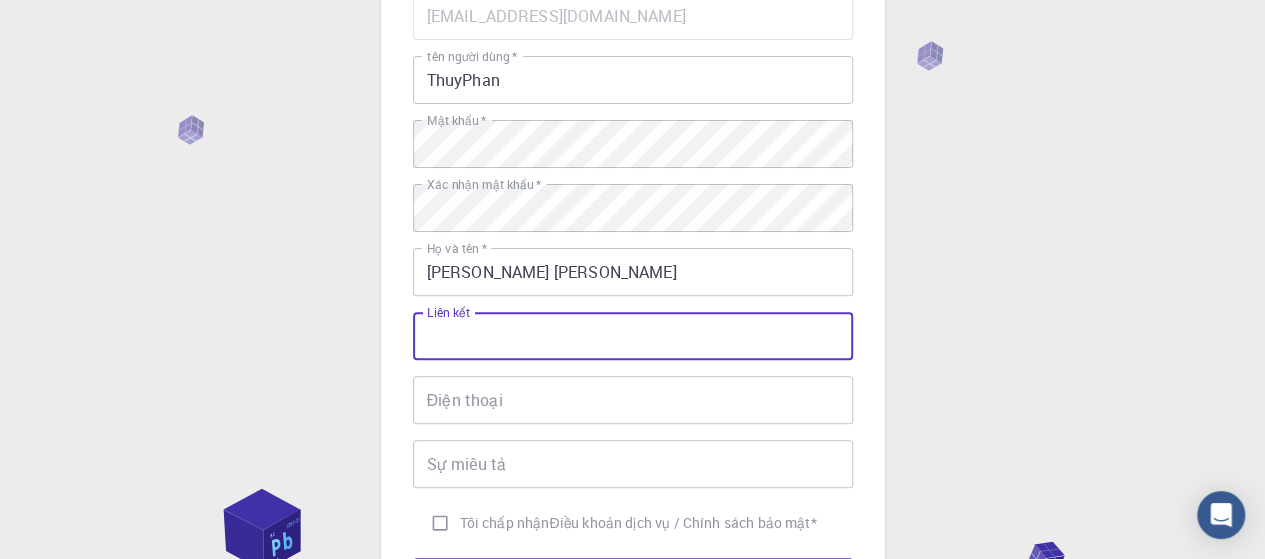 click on "Liên kết" at bounding box center (633, 336) 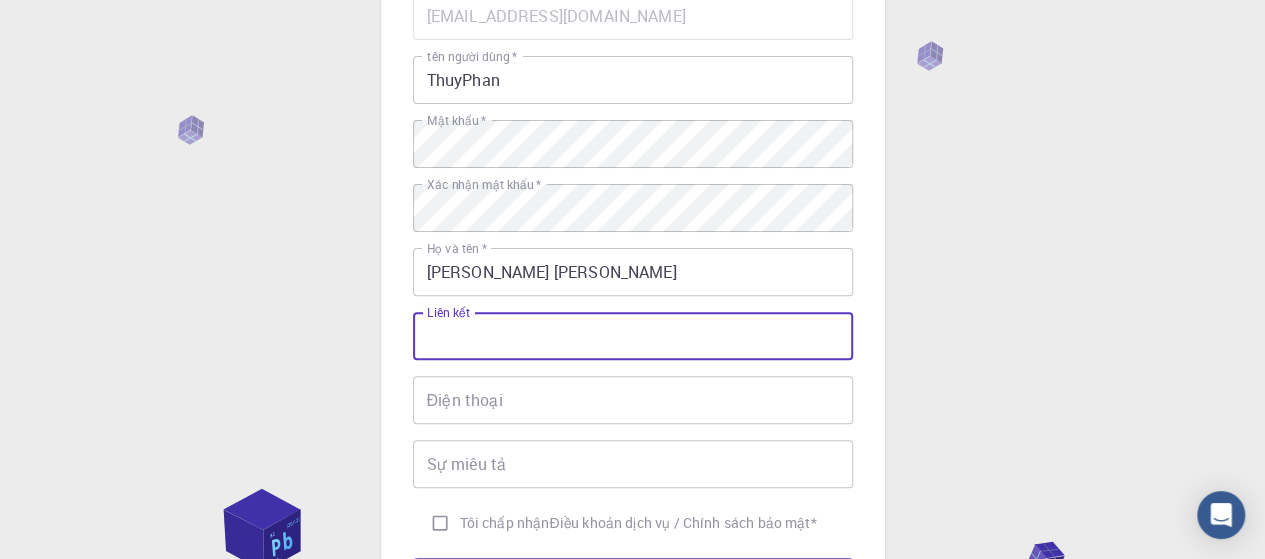 click on "3 Cung cấp thông tin [PERSON_NAME] Email    * [EMAIL_ADDRESS][DOMAIN_NAME] Email    * tên người [PERSON_NAME]    * ThuyPhan tên người [PERSON_NAME]    * Mật khẩu    * Mật khẩu    * Xác [PERSON_NAME] mật [PERSON_NAME]    * Xác [PERSON_NAME] mật [PERSON_NAME]    * Họ và tên    * [PERSON_NAME] [PERSON_NAME] Họ và tên    * Liên kết Liên kết Điện thoại Điện [PERSON_NAME] miêu [PERSON_NAME] miêu tả Tôi chấp [PERSON_NAME]  Điều khoản dịch vụ / [PERSON_NAME] sách bảo mật  * ĐĂNG KÝ Bạn đã [PERSON_NAME] Mat3ra chưa? Đăng nhập" at bounding box center (633, 259) 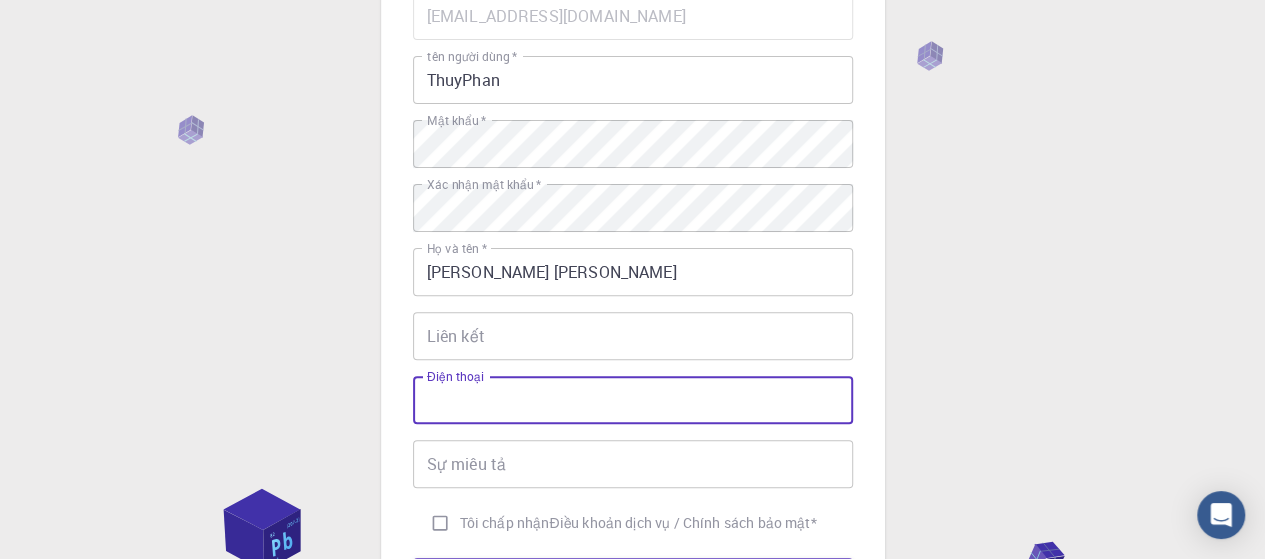 click on "Điện thoại" at bounding box center [633, 400] 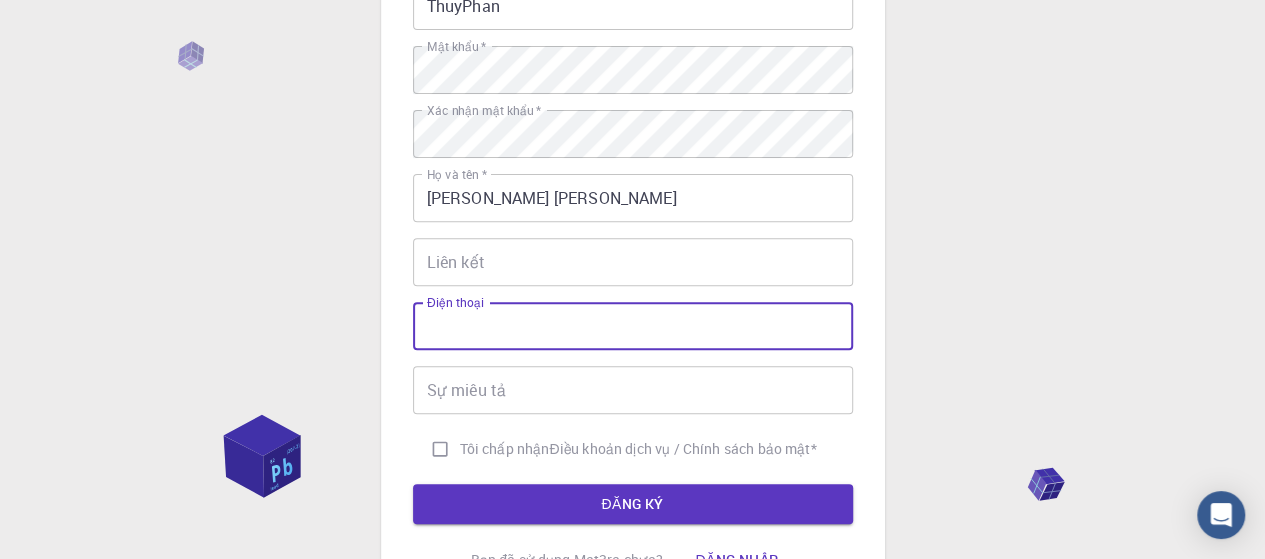 scroll, scrollTop: 300, scrollLeft: 0, axis: vertical 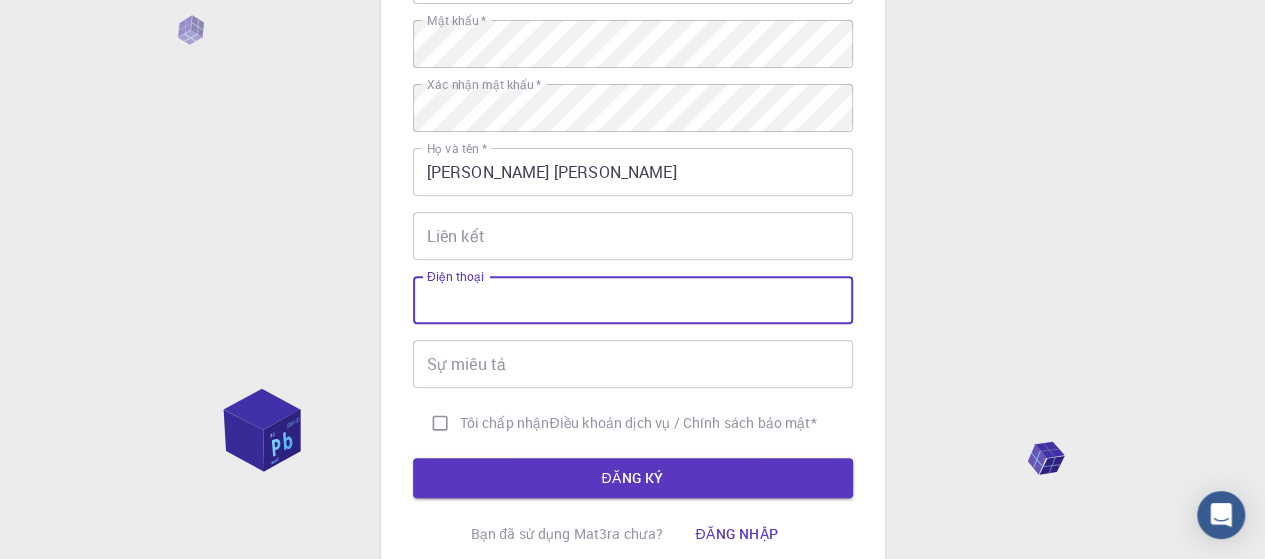 click on "Tôi chấp nhận  Điều khoản dịch vụ / Chính sách bảo mật  *" at bounding box center (440, 423) 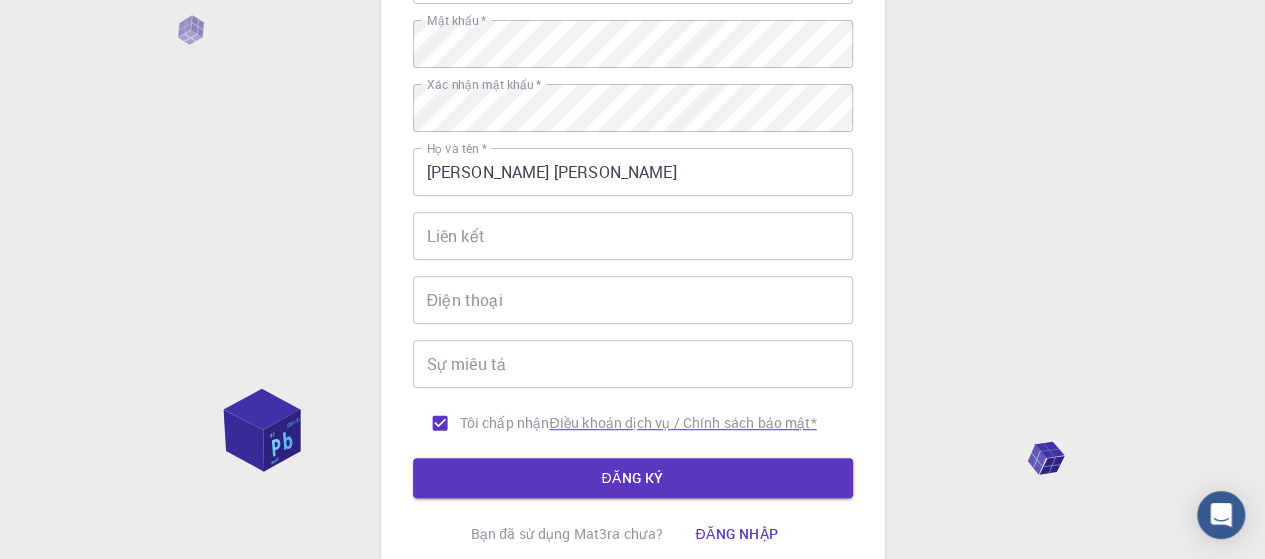 click on "Điều khoản dịch vụ / Chính sách bảo mật" at bounding box center (679, 422) 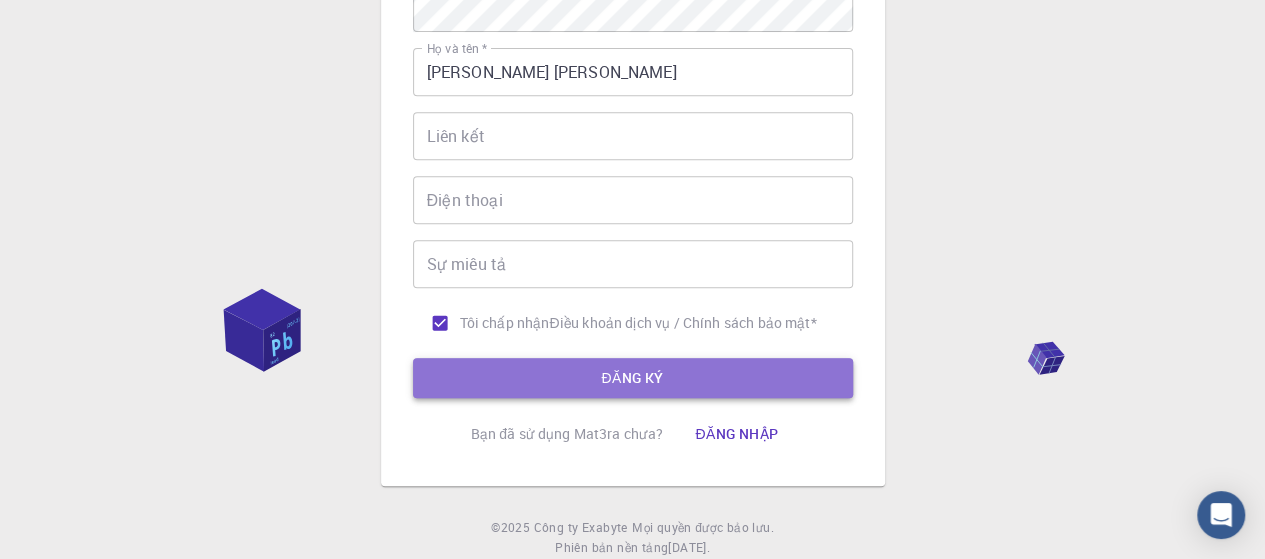 click on "ĐĂNG KÝ" at bounding box center [633, 378] 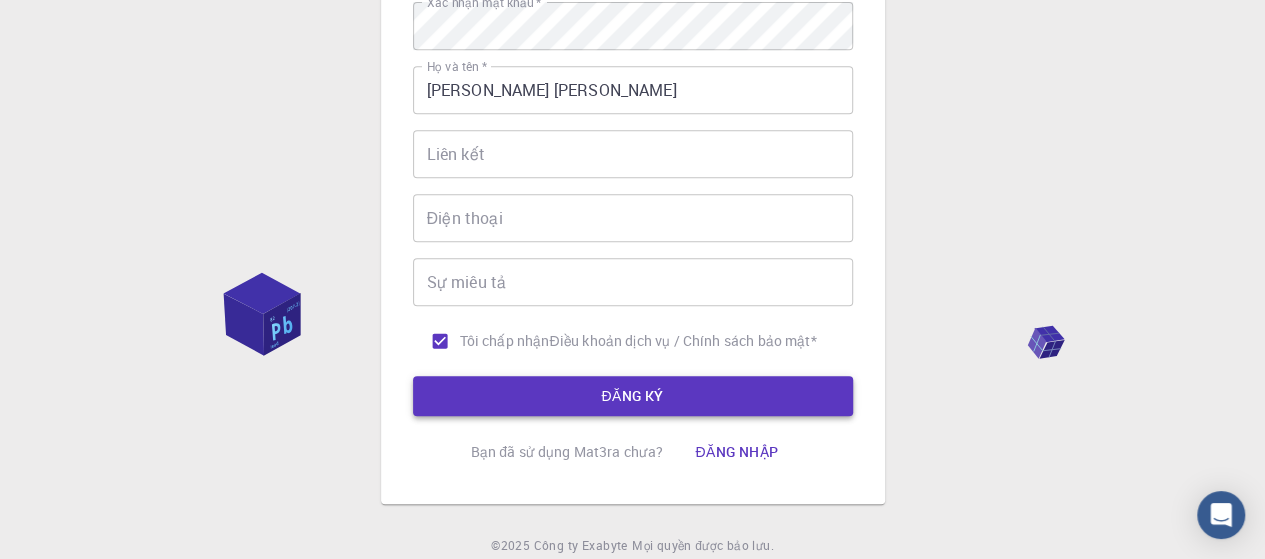 click on "ĐĂNG KÝ" at bounding box center [632, 395] 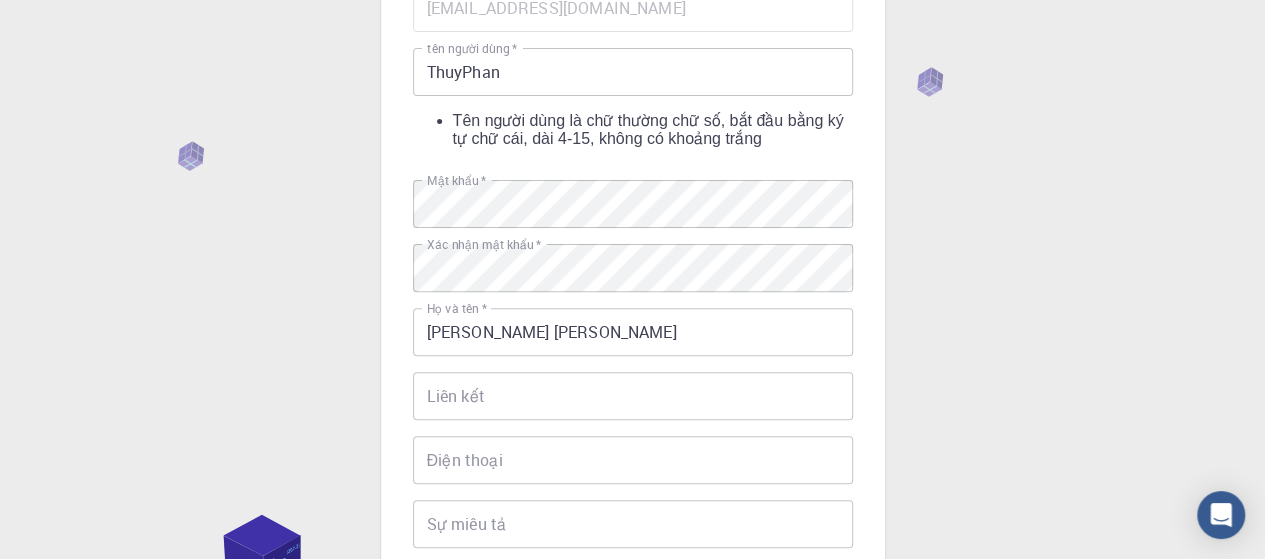scroll, scrollTop: 50, scrollLeft: 0, axis: vertical 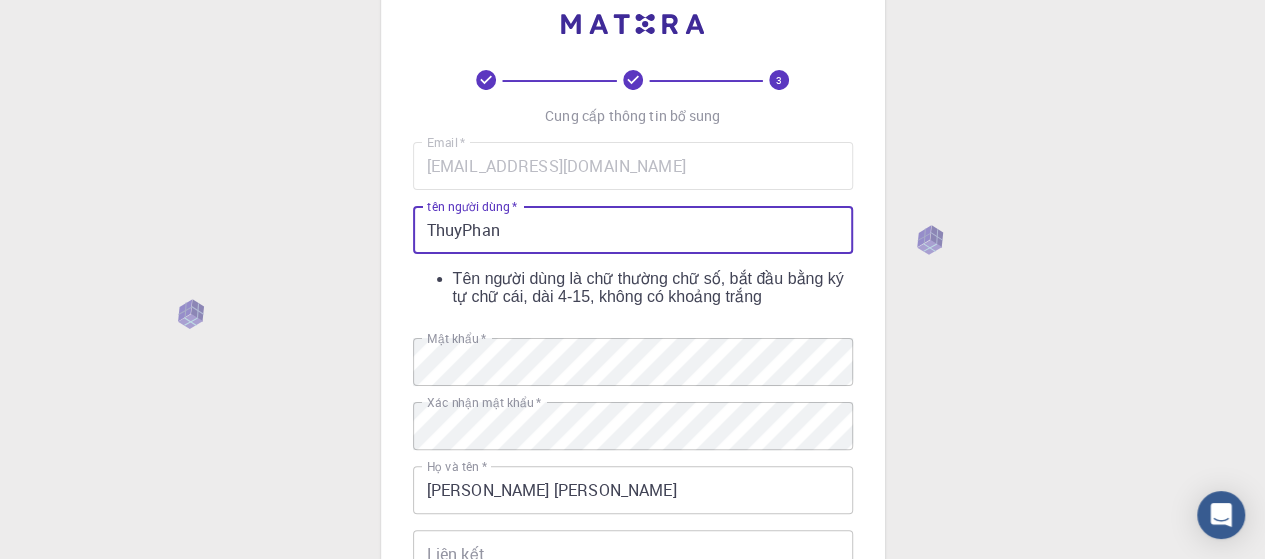 drag, startPoint x: 696, startPoint y: 207, endPoint x: 395, endPoint y: 228, distance: 301.73166 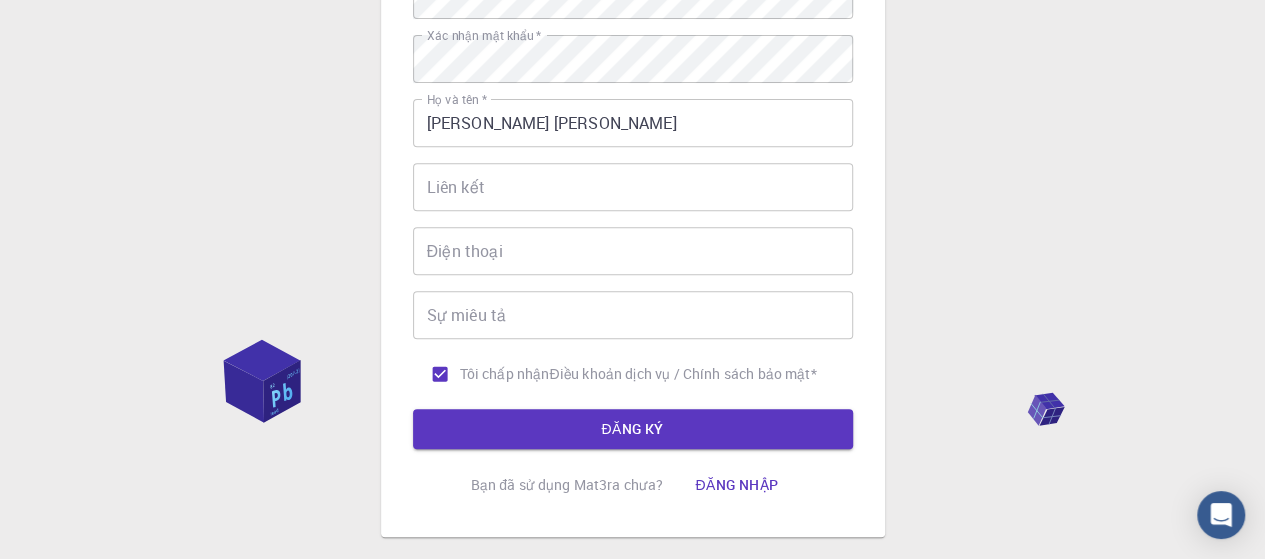 scroll, scrollTop: 350, scrollLeft: 0, axis: vertical 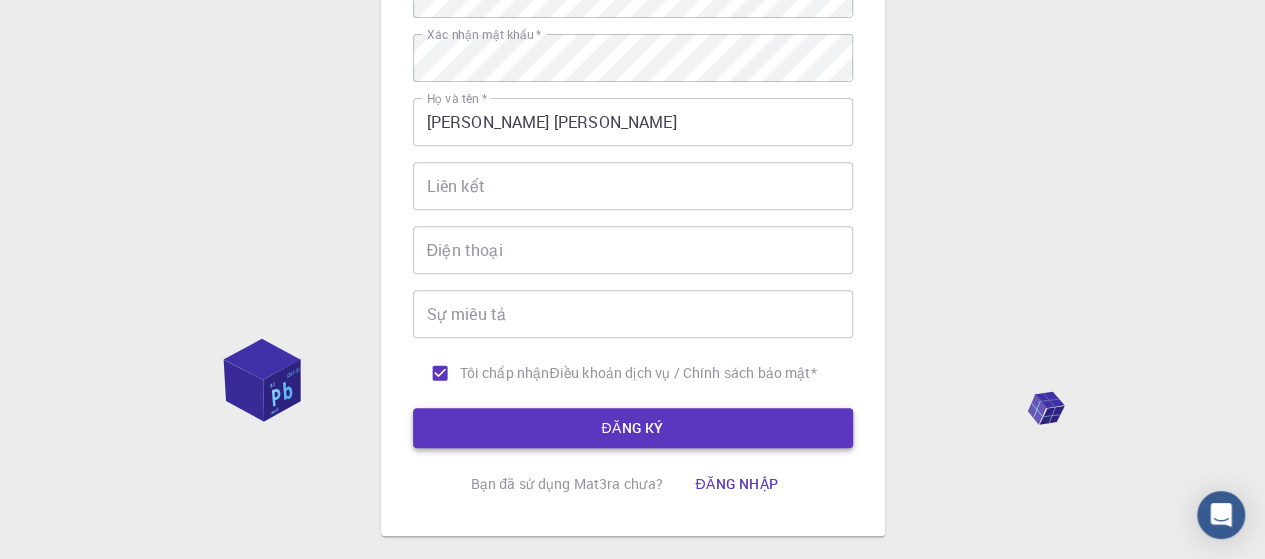 type on "thuyphan78" 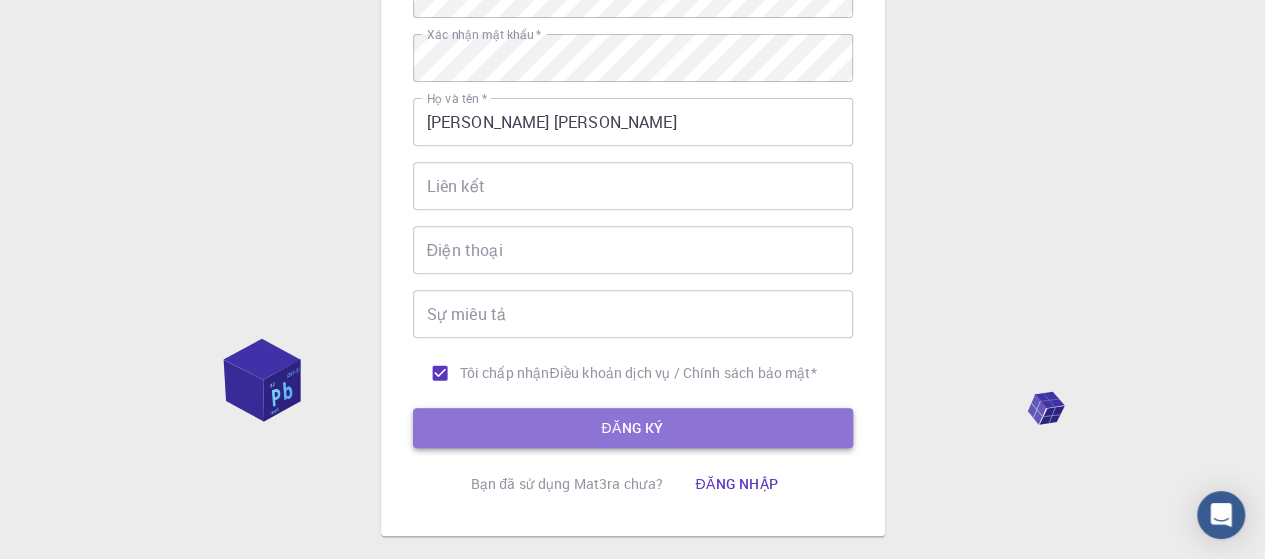 click on "ĐĂNG KÝ" at bounding box center [632, 428] 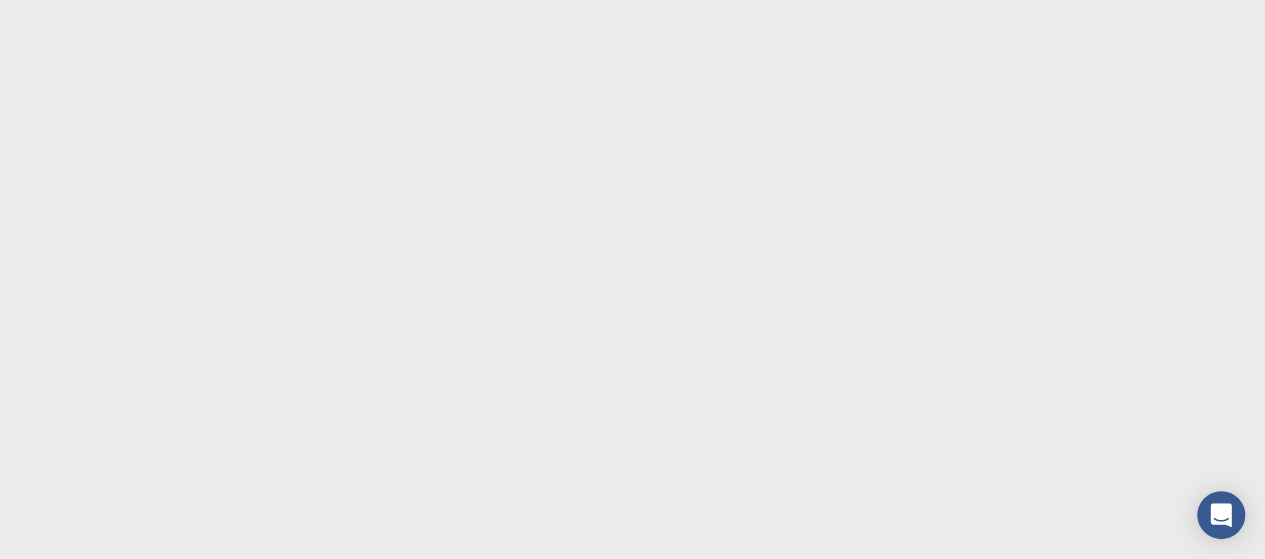 scroll, scrollTop: 0, scrollLeft: 0, axis: both 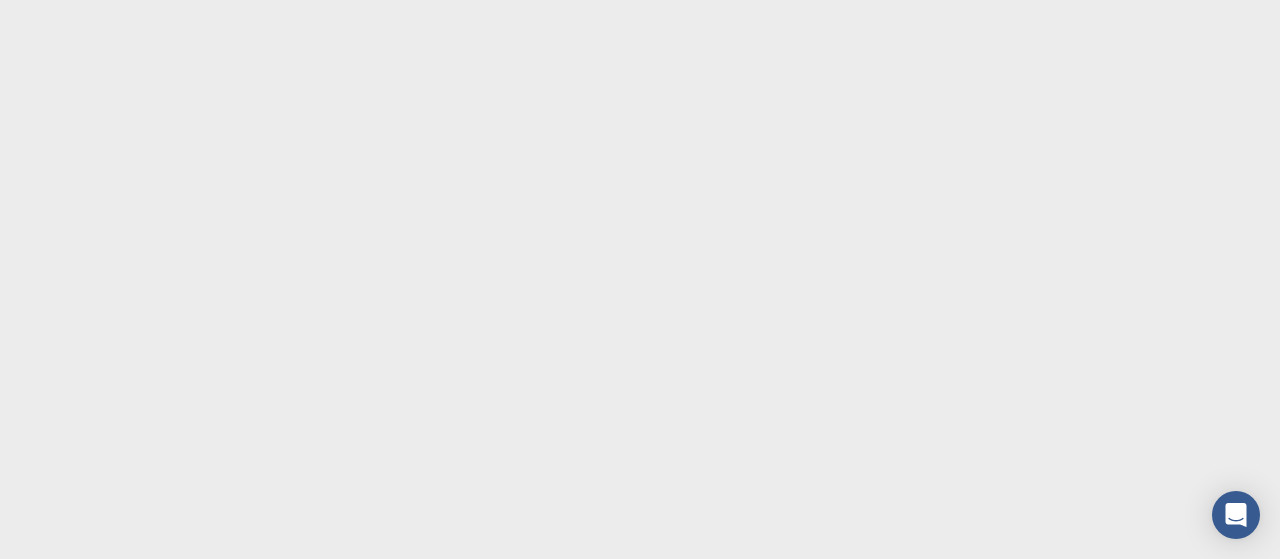 click on "Văn bản gốc Đánh giá bản dịch này Ý [PERSON_NAME] [PERSON_NAME] bạn sẽ được [PERSON_NAME] để góp [PERSON_NAME] [PERSON_NAME] Google Dịch" at bounding box center [640, 279] 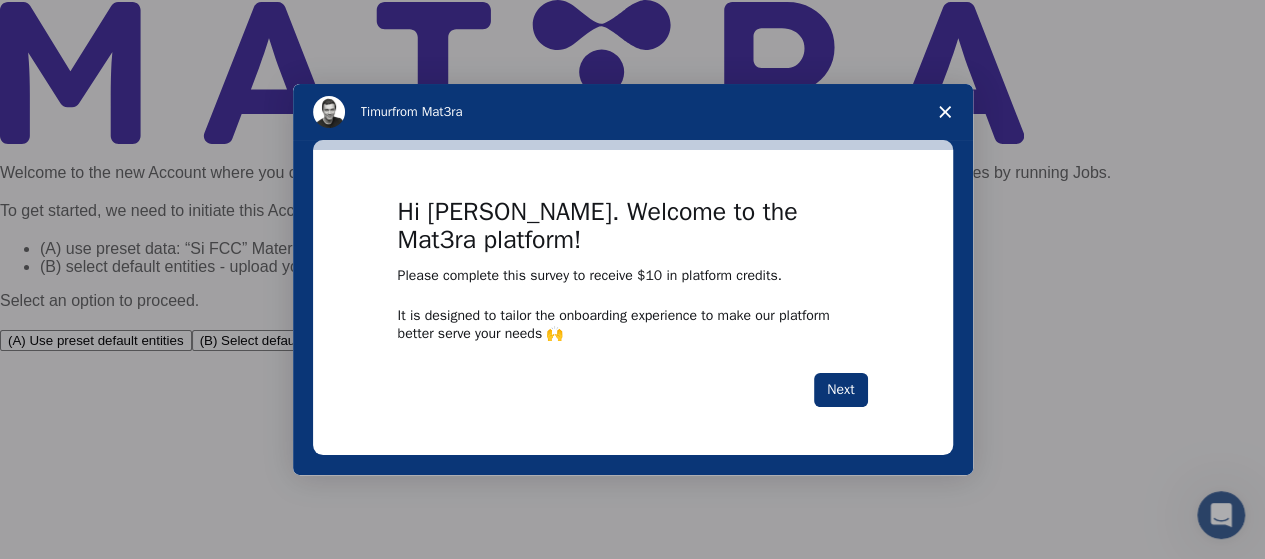 scroll, scrollTop: 0, scrollLeft: 0, axis: both 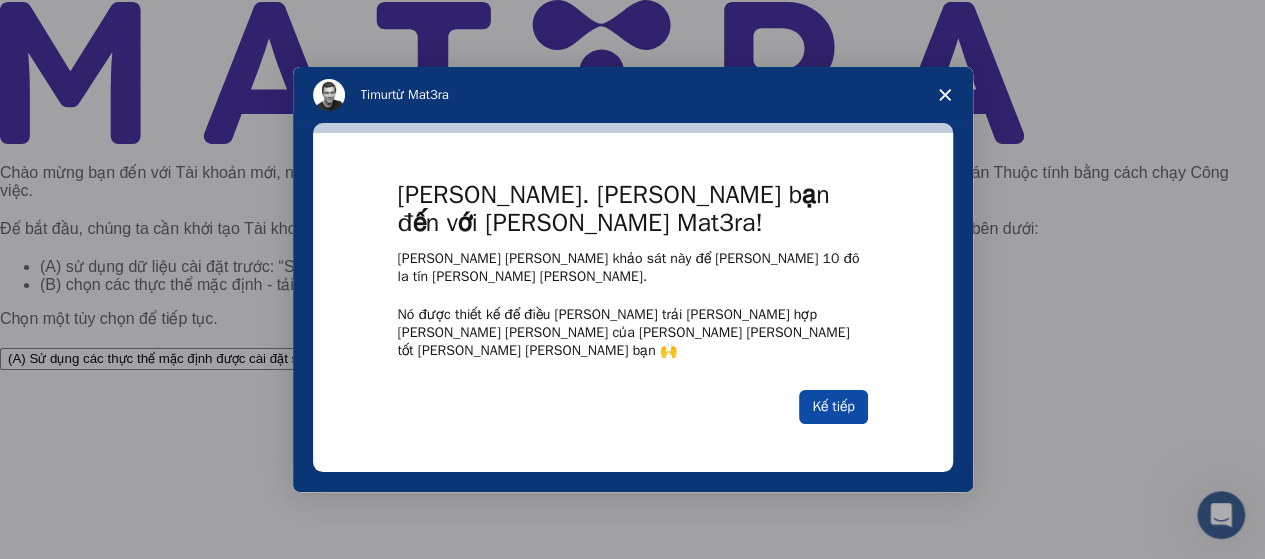 click on "Kế tiếp" at bounding box center [833, 406] 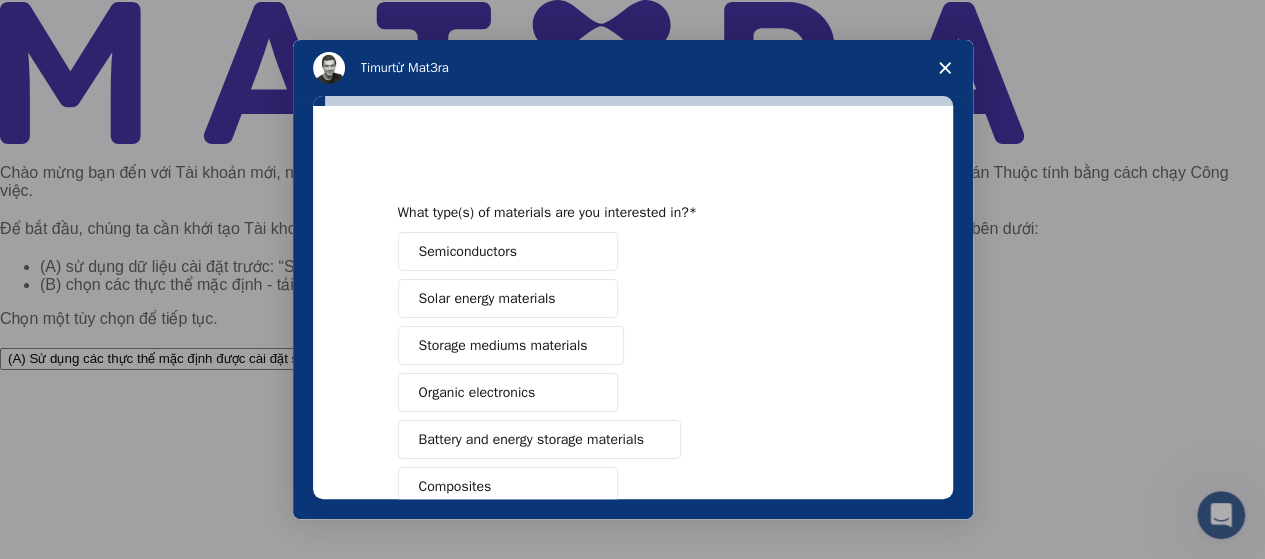 scroll, scrollTop: 100, scrollLeft: 0, axis: vertical 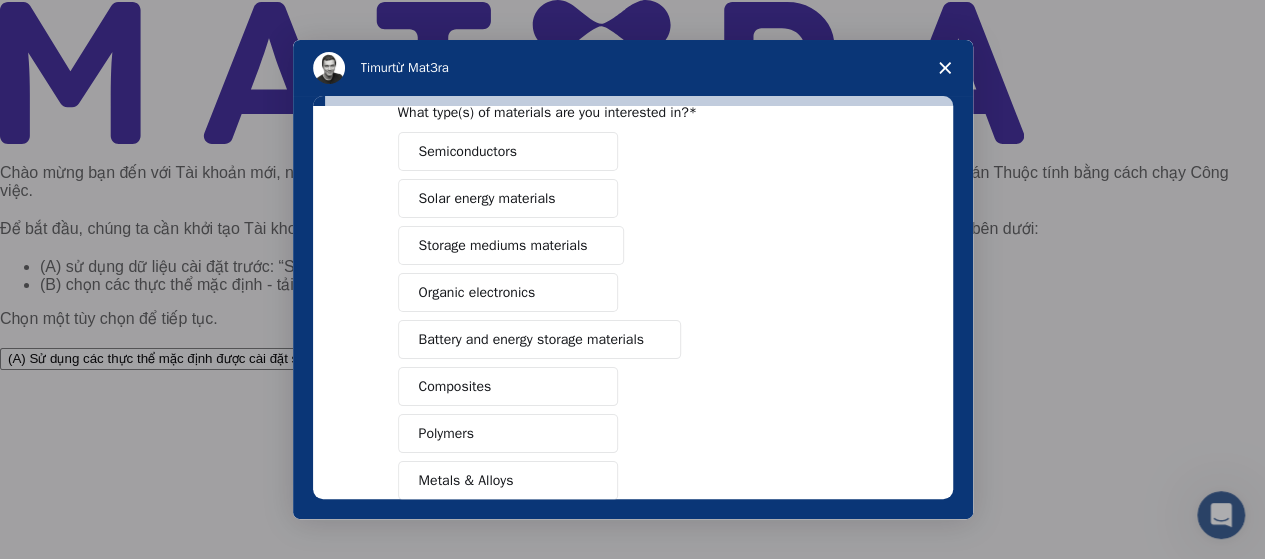 click on "Organic electronics" at bounding box center [508, 292] 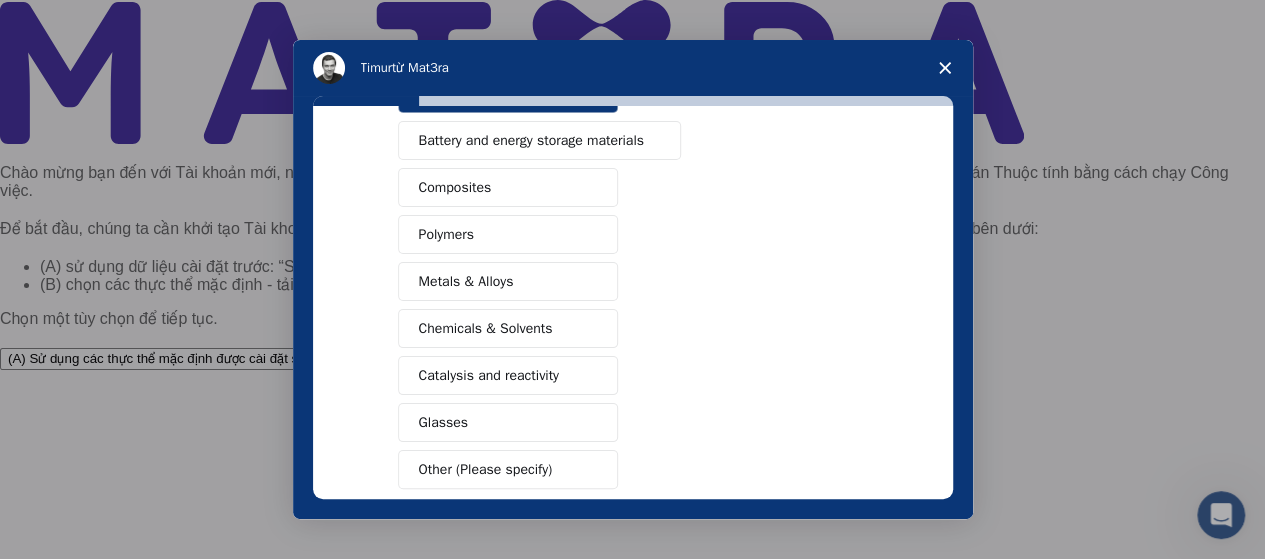 scroll, scrollTop: 300, scrollLeft: 0, axis: vertical 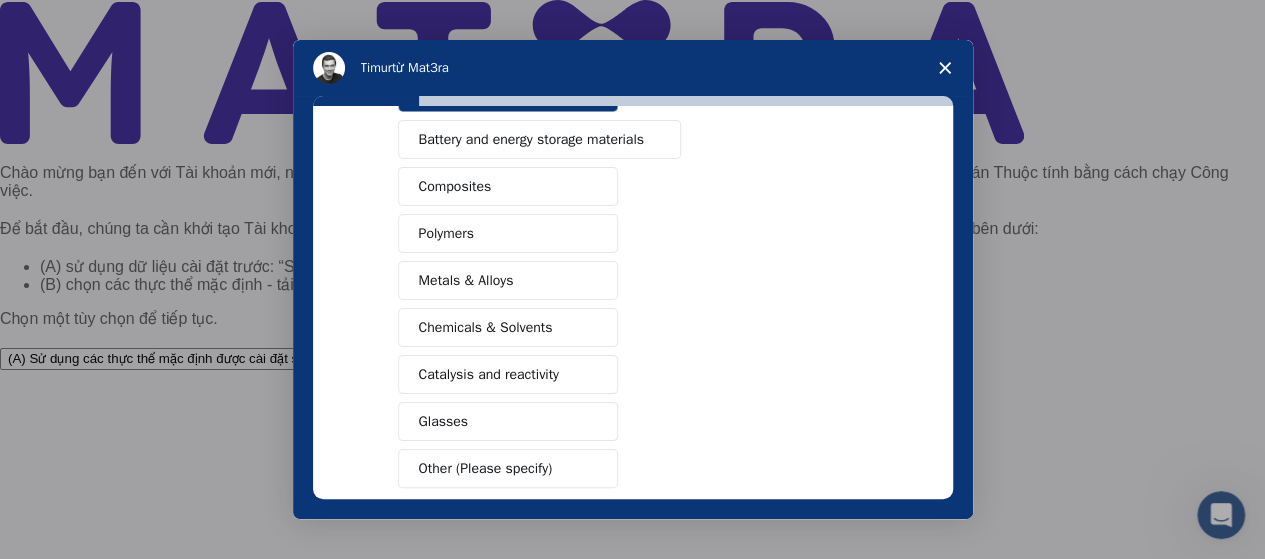 click at bounding box center (589, 328) 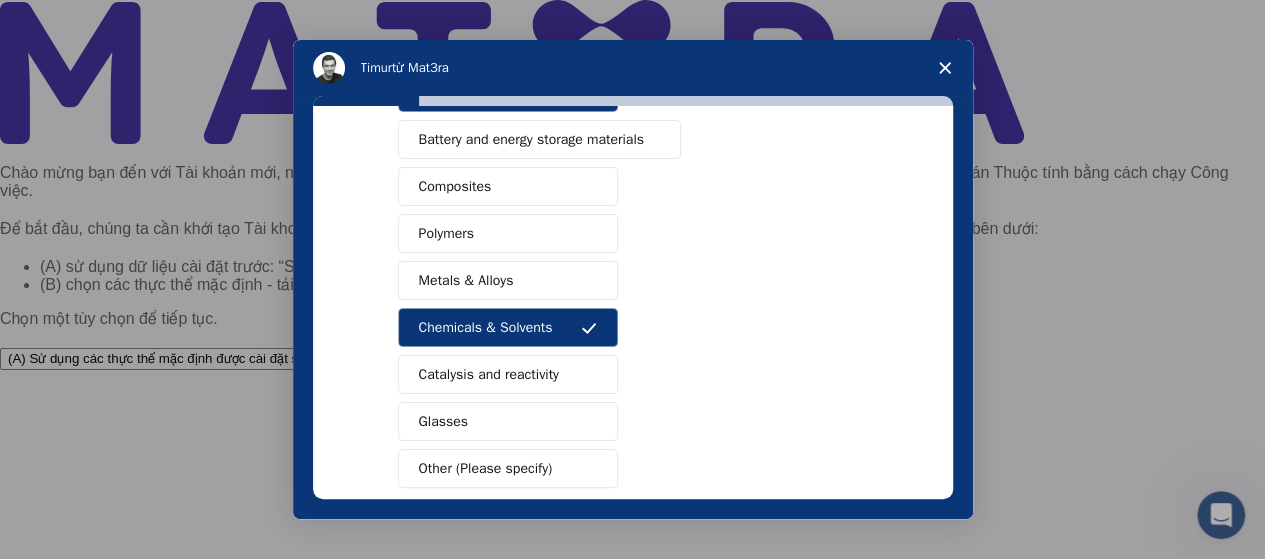 click at bounding box center (589, 375) 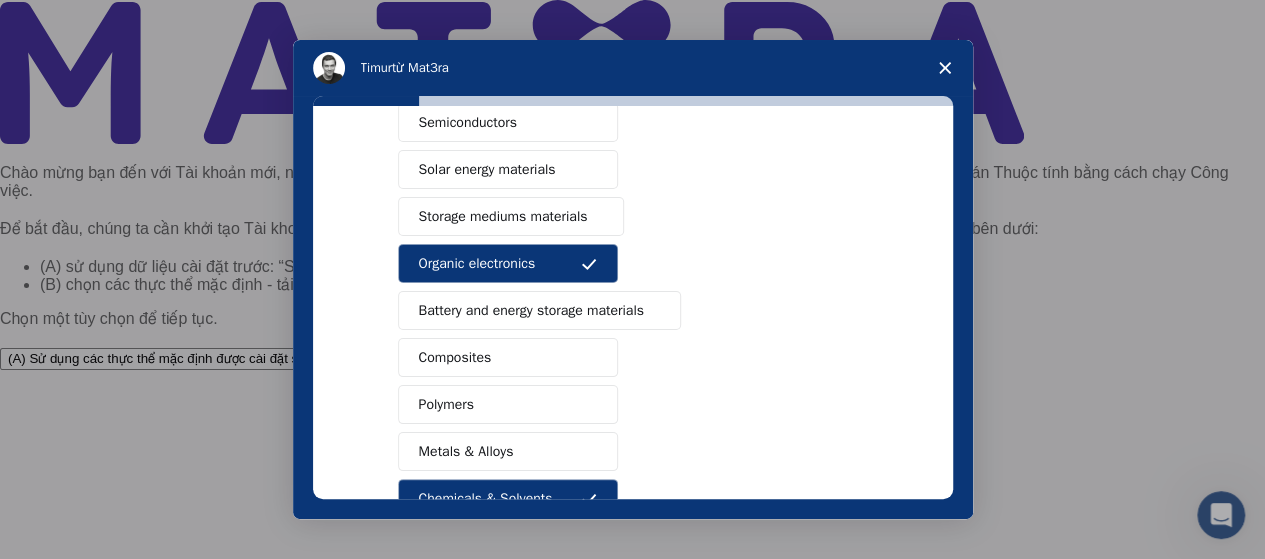 scroll, scrollTop: 98, scrollLeft: 0, axis: vertical 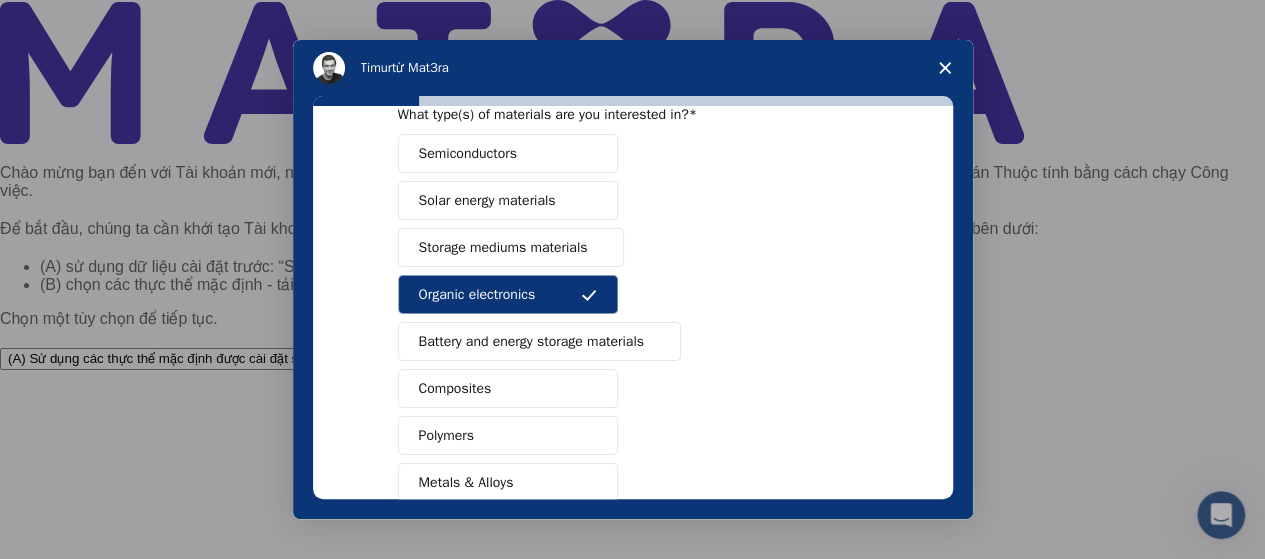 click on "Battery and energy storage materials" at bounding box center [531, 341] 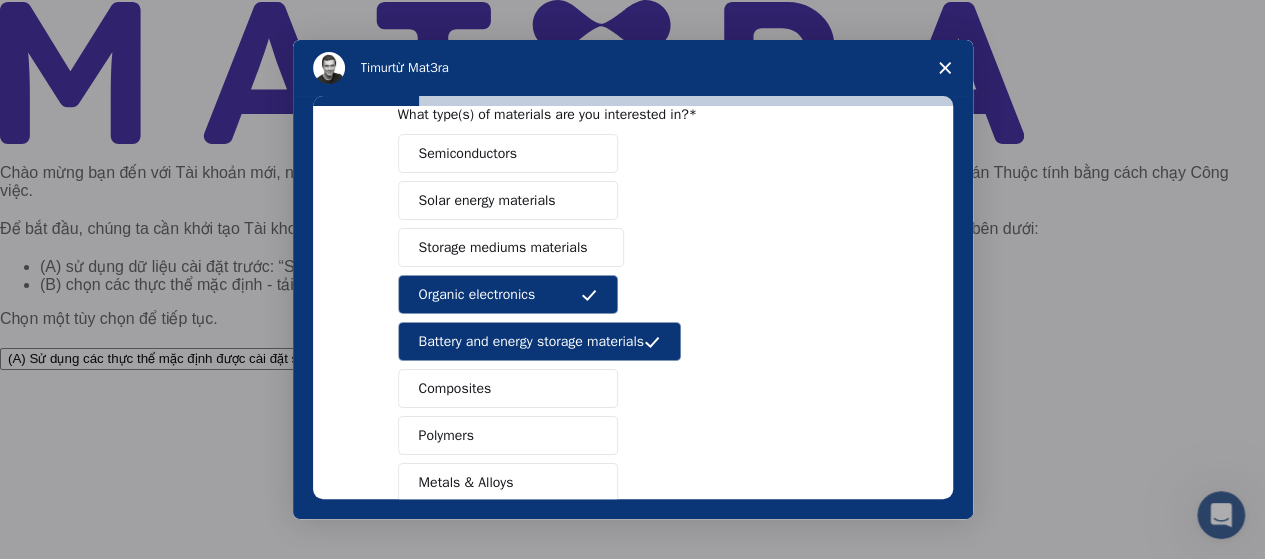 scroll, scrollTop: 0, scrollLeft: 0, axis: both 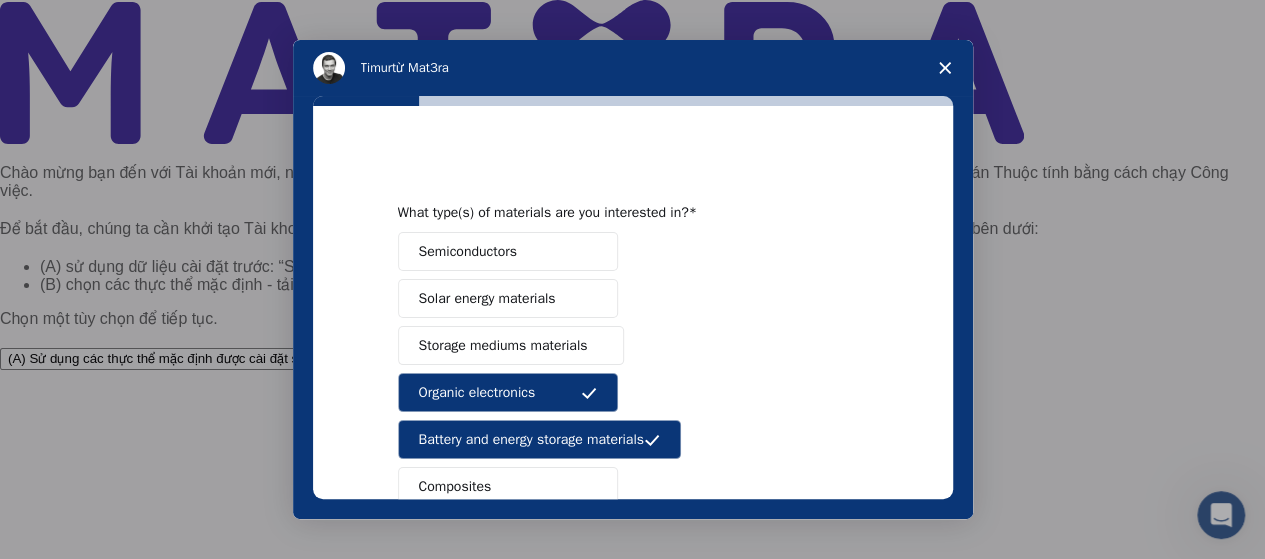 click on "Semiconductors" at bounding box center [508, 251] 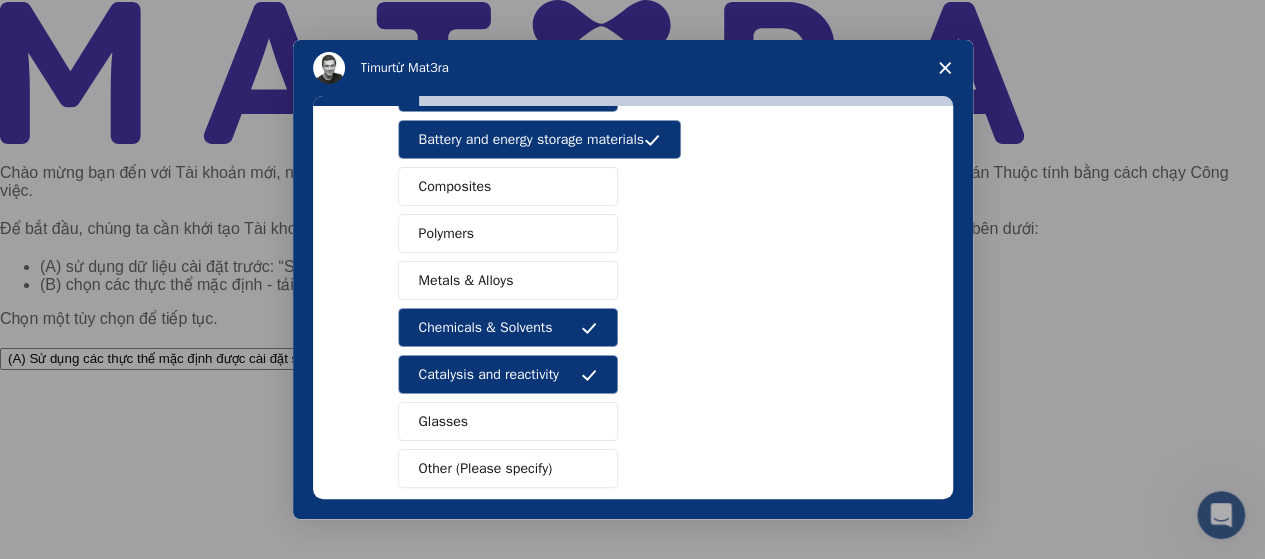 scroll, scrollTop: 398, scrollLeft: 0, axis: vertical 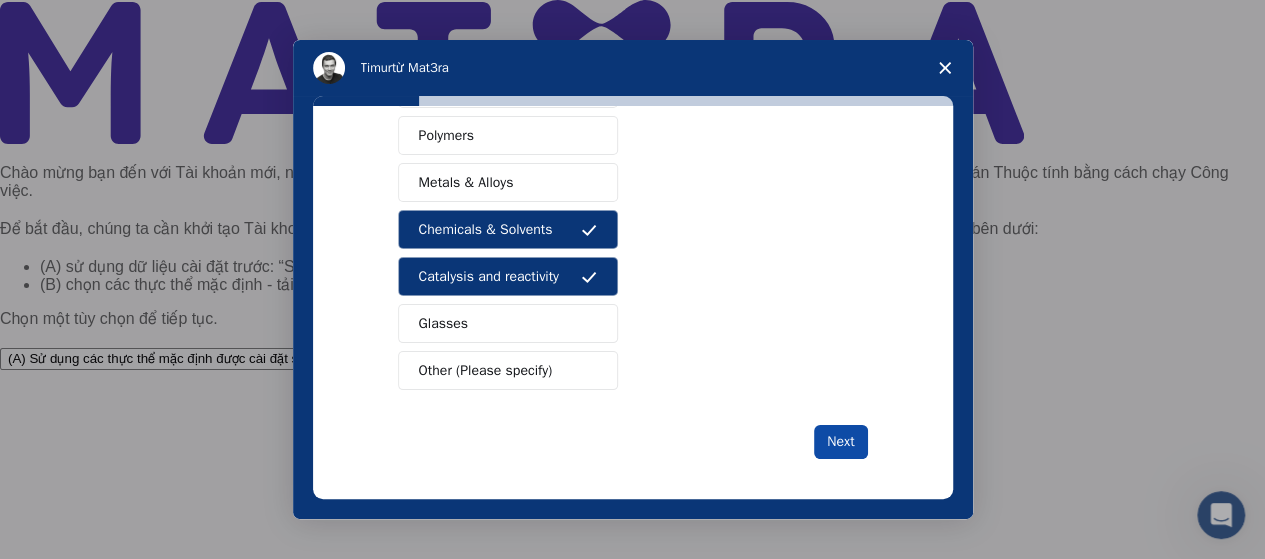 click on "Next" at bounding box center (840, 442) 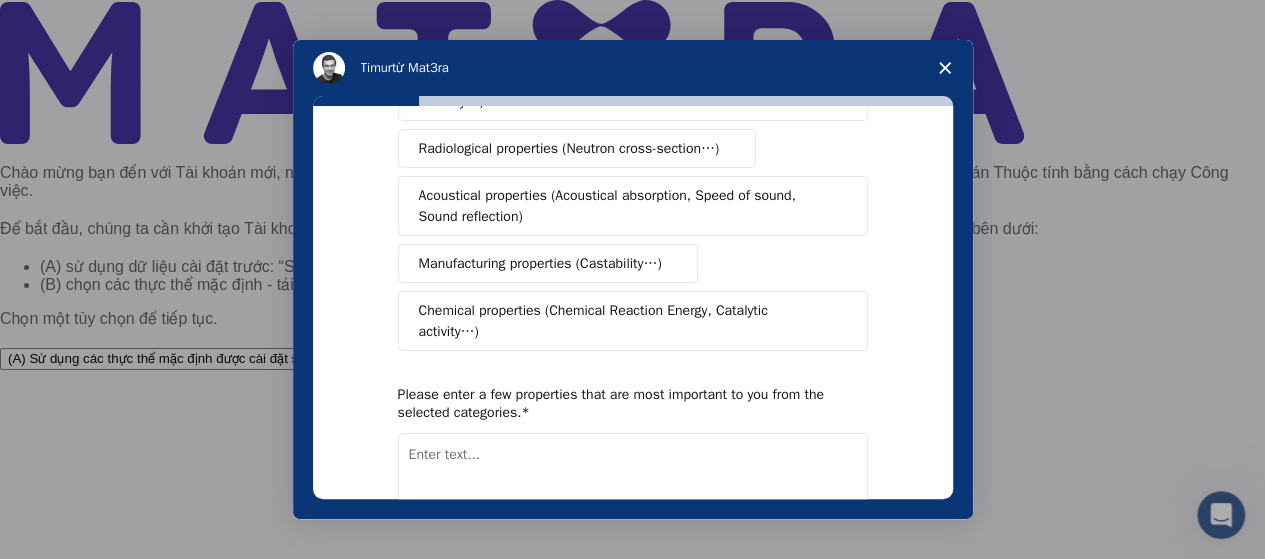 scroll, scrollTop: 0, scrollLeft: 0, axis: both 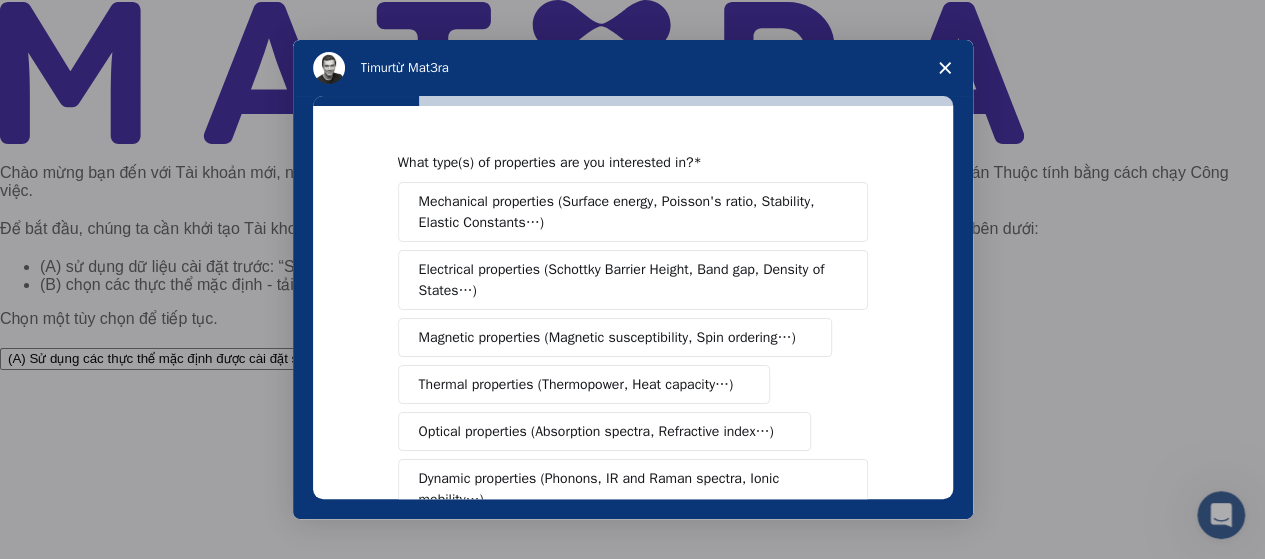 click on "Mechanical properties (Surface energy, Poisson's ratio, Stability, Elastic Constants…) Electrical properties (Schottky Barrier Height, Band gap, Density of States…) Magnetic properties (Magnetic susceptibility, Spin ordering…) Thermal properties (Thermopower, Heat capacity…) Optical properties (Absorption spectra, Refractive index…) Dynamic properties (Phonons, IR and Raman spectra, Ionic mobility…) Radiological properties (Neutron cross-section…) Acoustical properties (Acoustical absorption, Speed of sound, Sound reflection) Manufacturing properties (Castability…) Chemical properties (Chemical Reaction Energy, Catalytic activity…)" at bounding box center [633, 465] 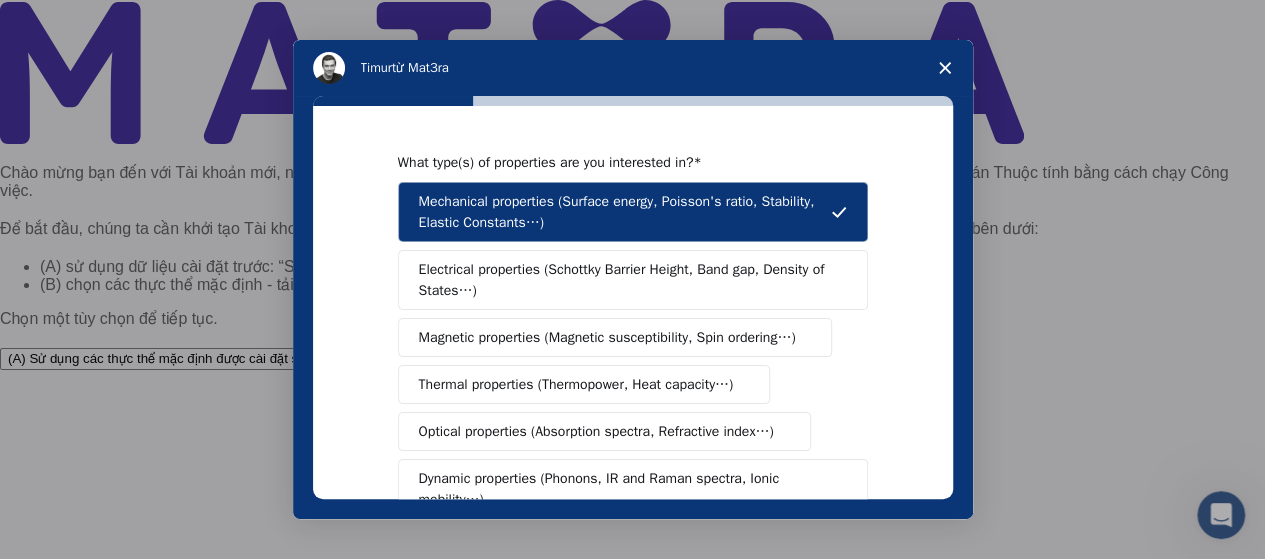 click on "Electrical properties (Schottky Barrier Height, Band gap, Density of States…)" at bounding box center [626, 280] 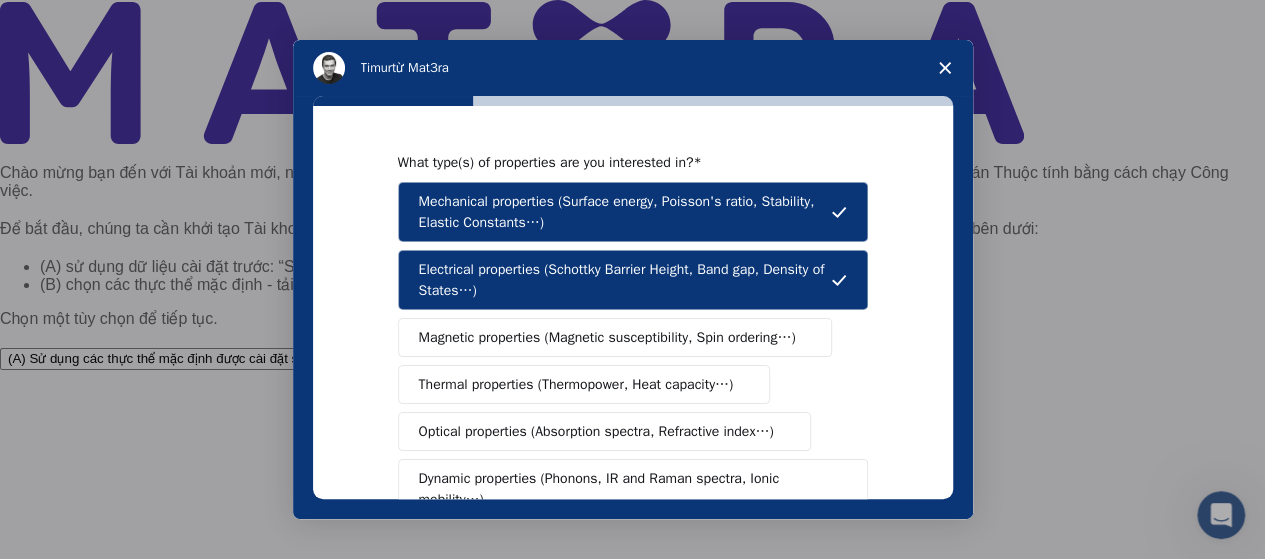 click on "Thermal properties (Thermopower, Heat capacity…)" at bounding box center (584, 384) 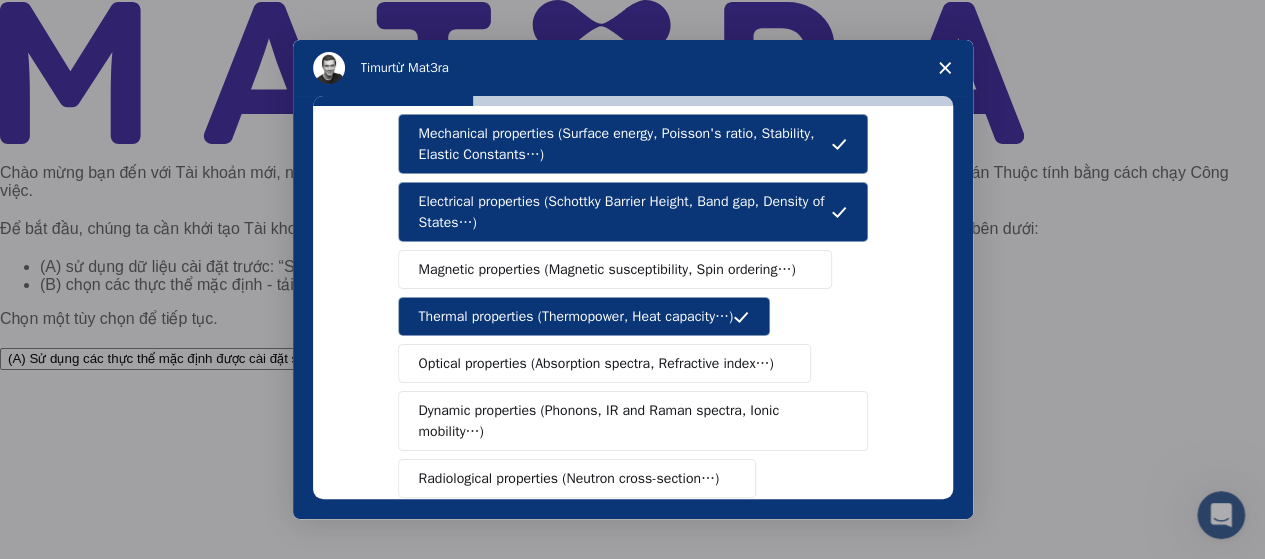 scroll, scrollTop: 100, scrollLeft: 0, axis: vertical 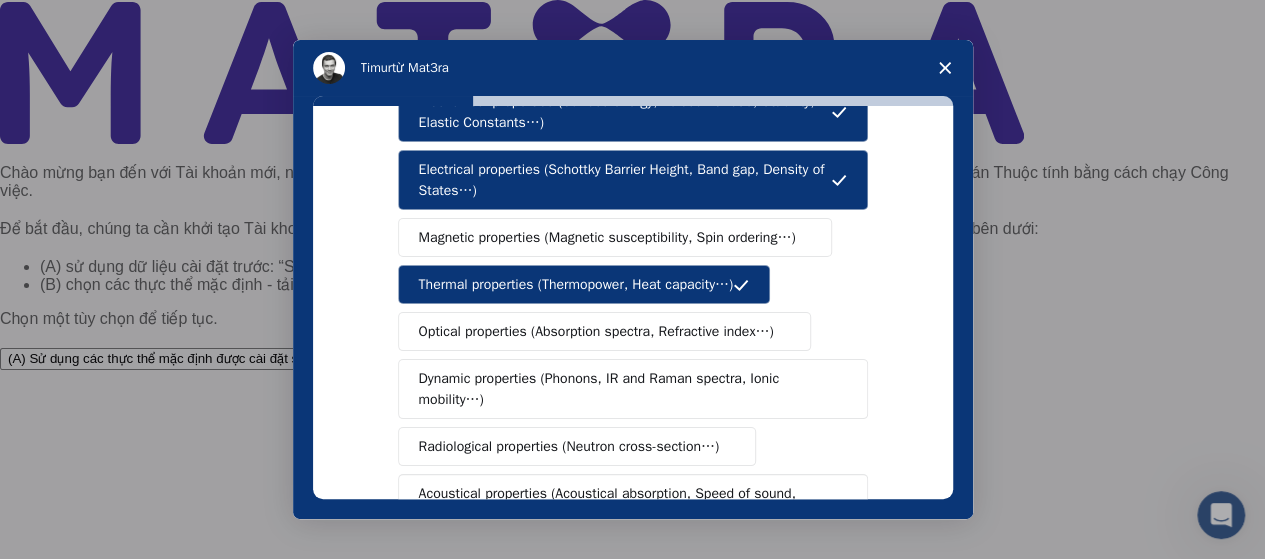 click on "Dynamic properties (Phonons, IR and Raman spectra, Ionic mobility…)" at bounding box center (625, 389) 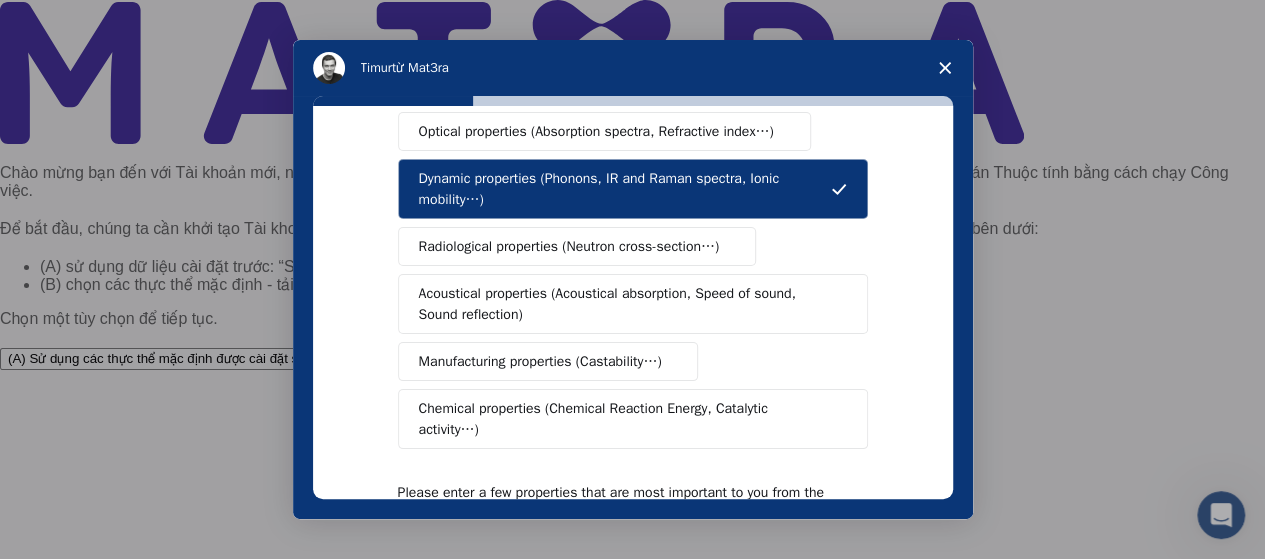 scroll, scrollTop: 400, scrollLeft: 0, axis: vertical 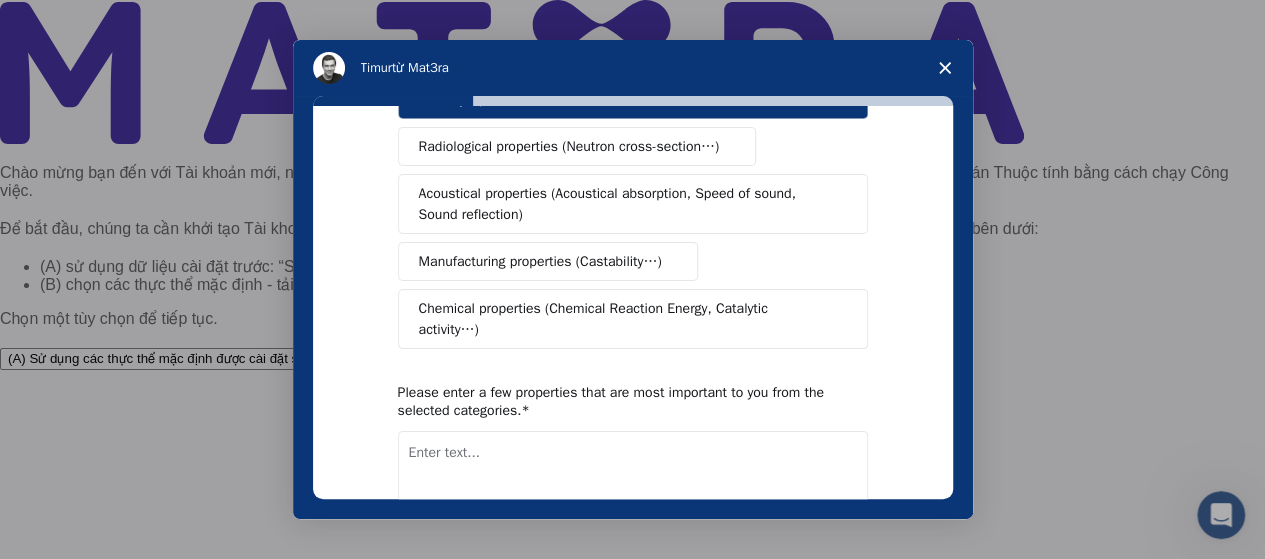 click on "Chemical properties (Chemical Reaction Energy, Catalytic activity…)" at bounding box center [633, 319] 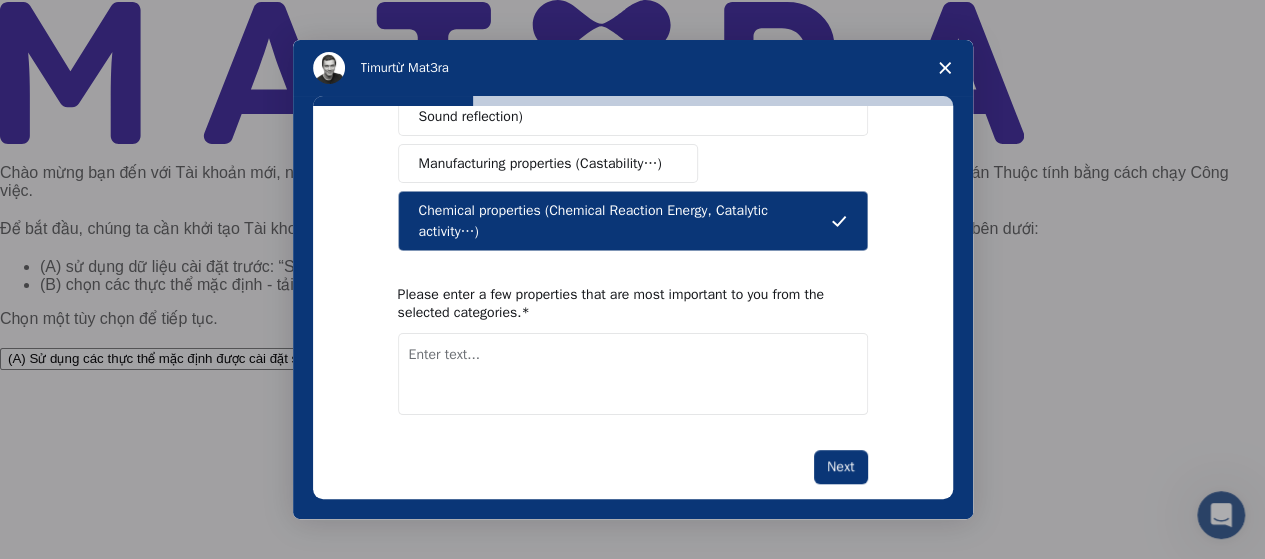 scroll, scrollTop: 502, scrollLeft: 0, axis: vertical 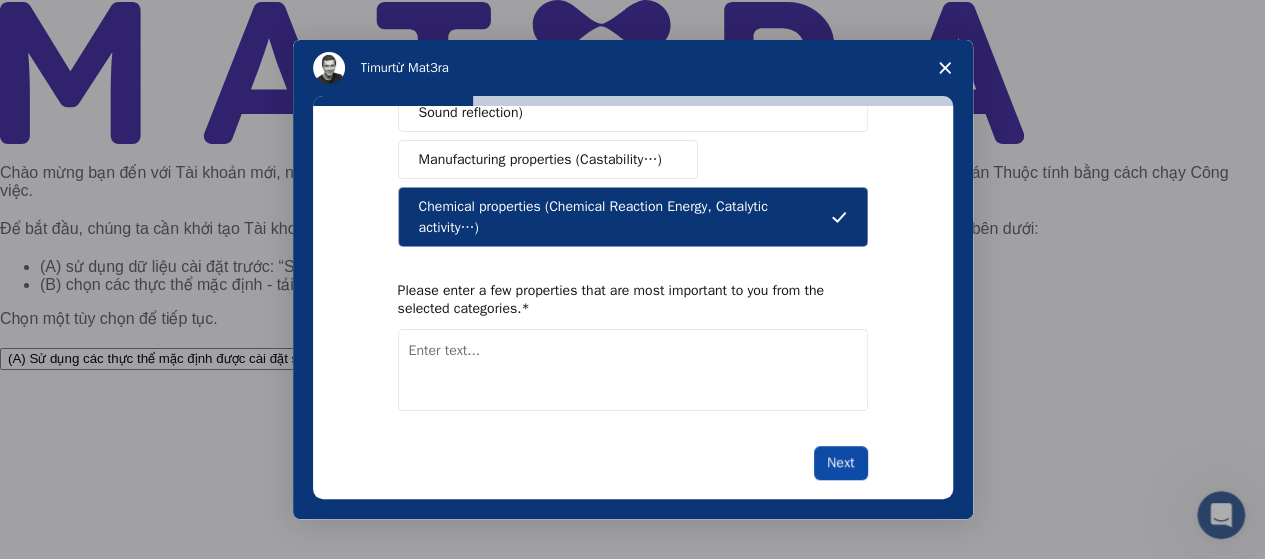 click on "Next" at bounding box center (840, 463) 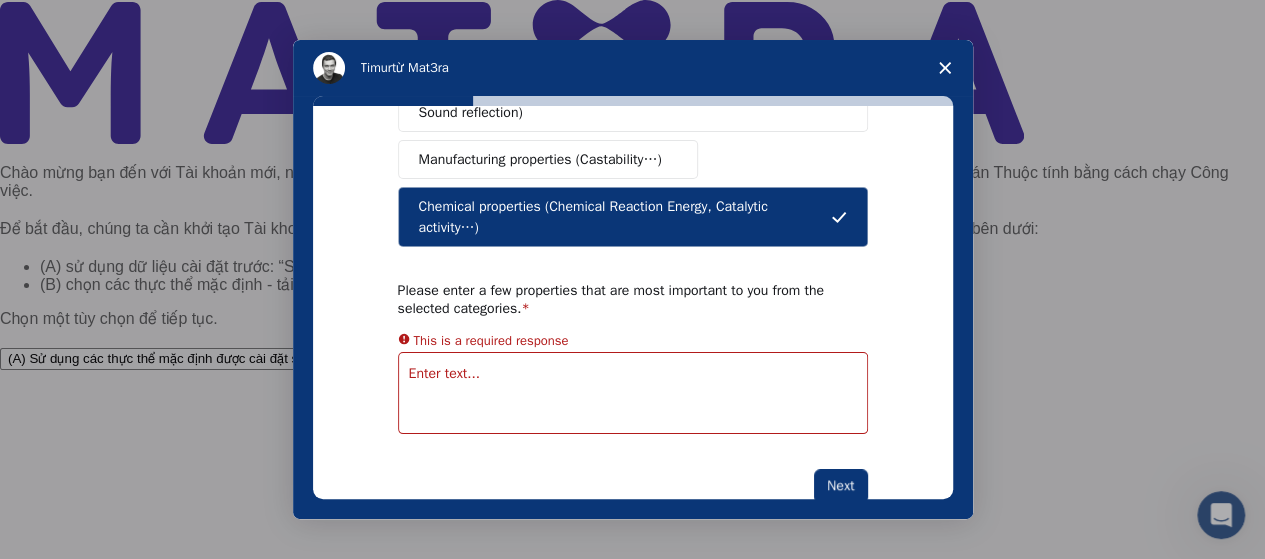 click at bounding box center (633, 393) 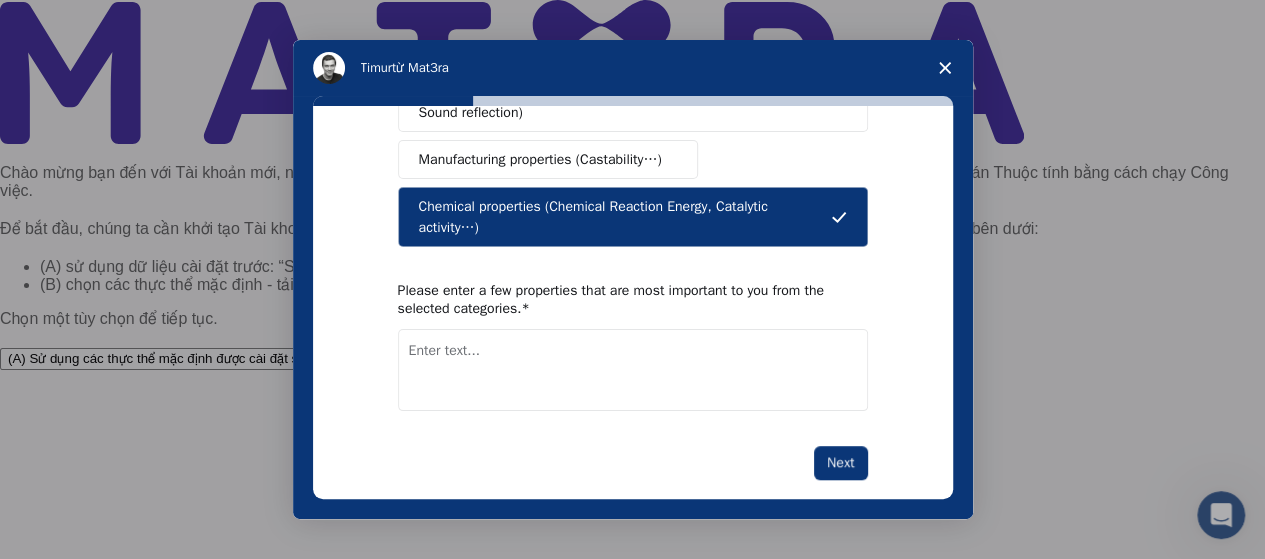 drag, startPoint x: 402, startPoint y: 204, endPoint x: 575, endPoint y: 210, distance: 173.10402 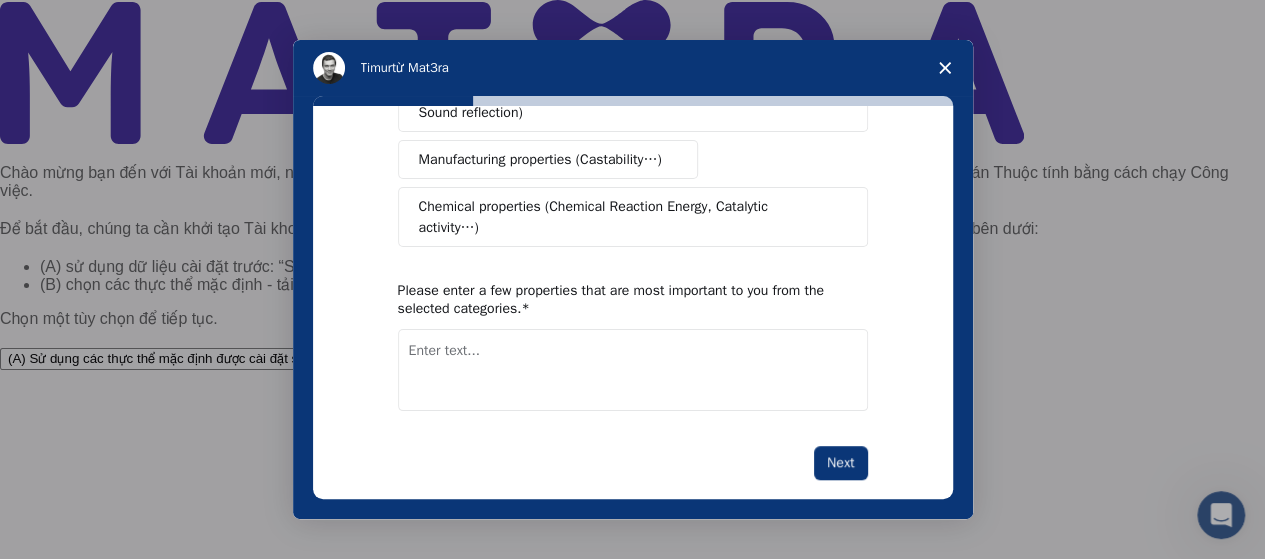 drag, startPoint x: 405, startPoint y: 211, endPoint x: 830, endPoint y: 217, distance: 425.04236 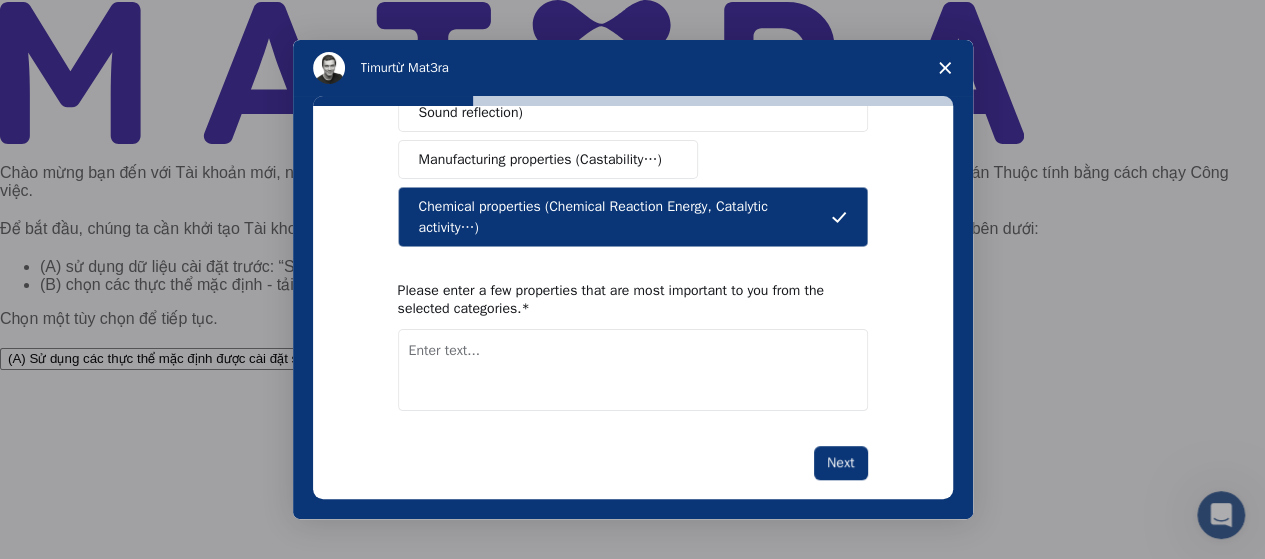 drag, startPoint x: 826, startPoint y: 207, endPoint x: 562, endPoint y: 343, distance: 296.97137 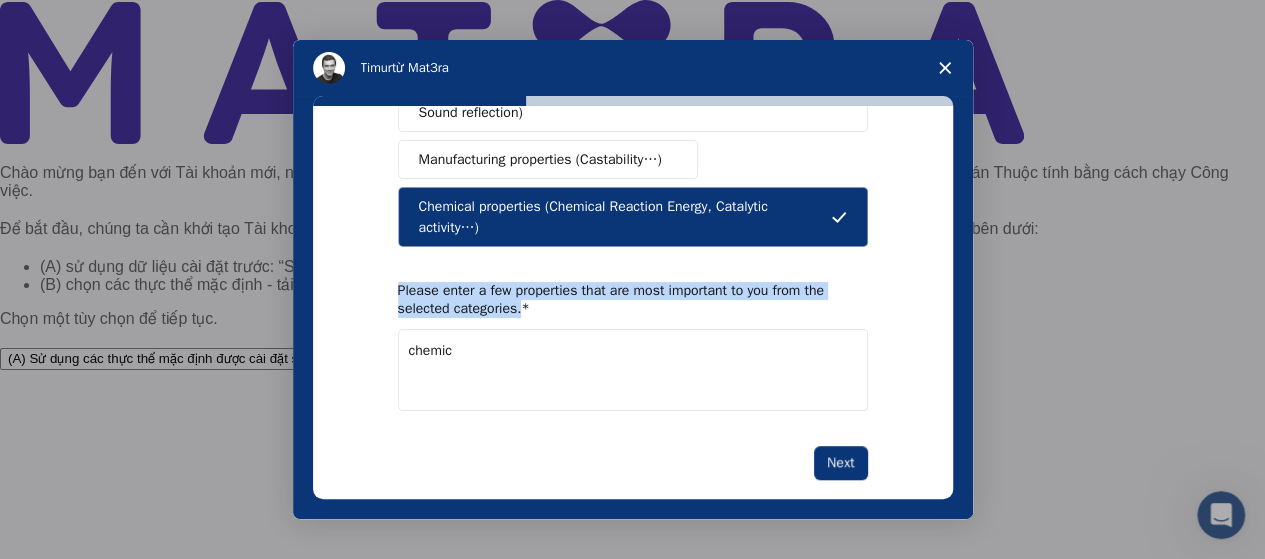 drag, startPoint x: 553, startPoint y: 292, endPoint x: 386, endPoint y: 266, distance: 169.01184 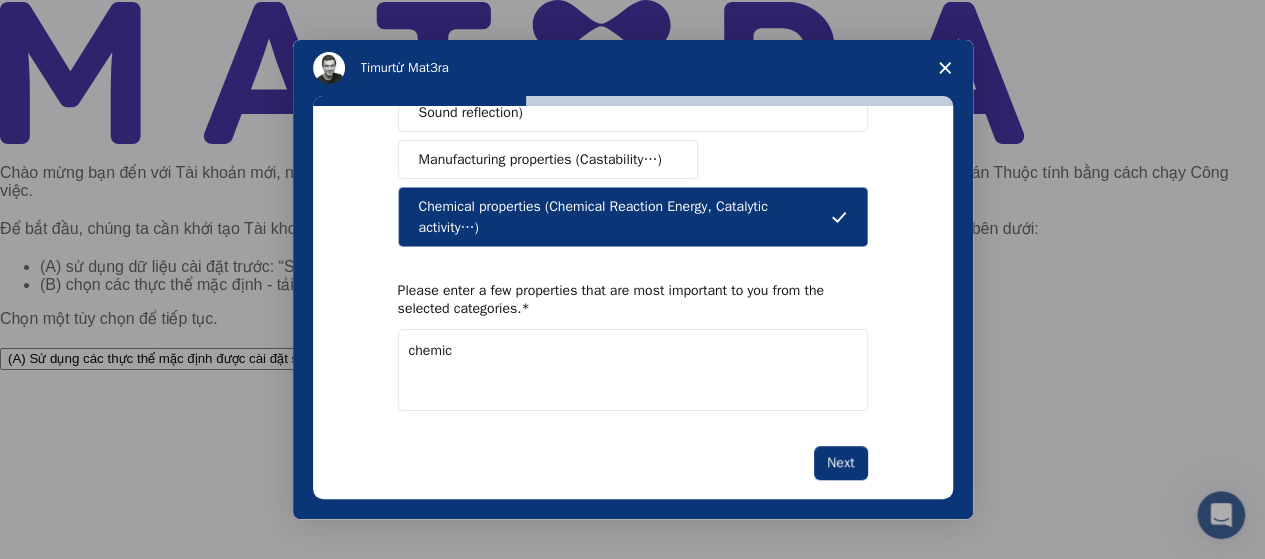 click on "chemic" at bounding box center (633, 370) 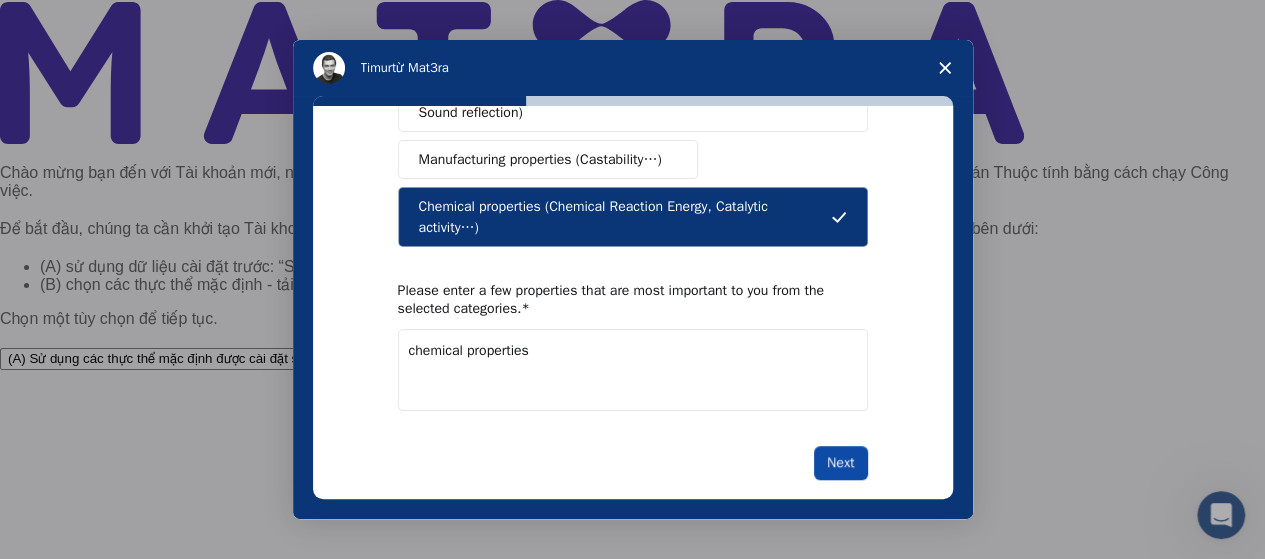 type on "chemical properties" 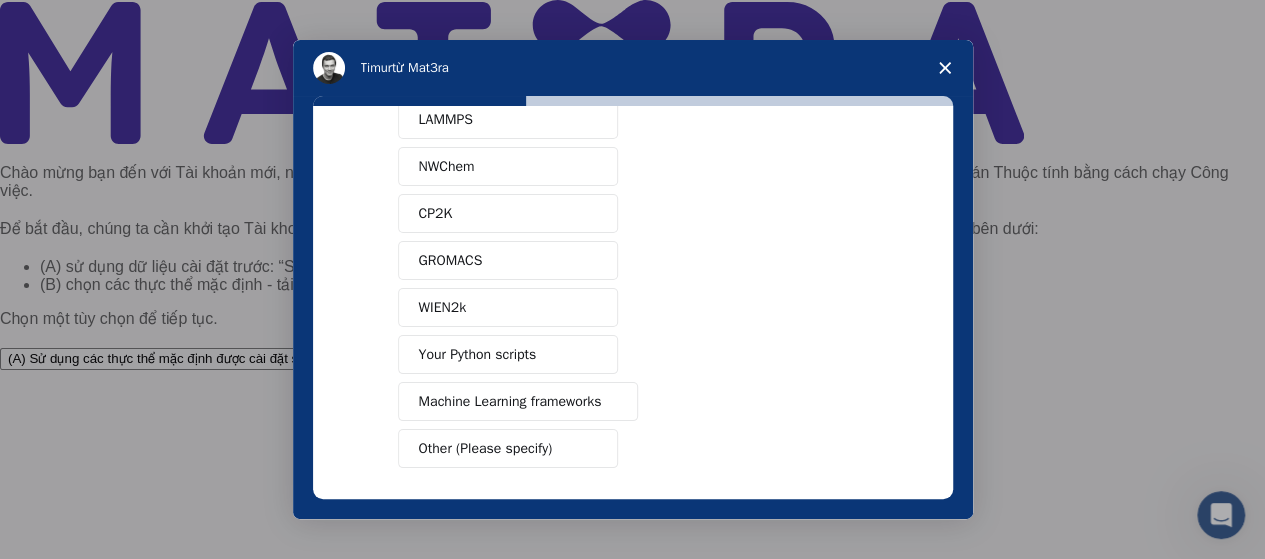 scroll, scrollTop: 200, scrollLeft: 0, axis: vertical 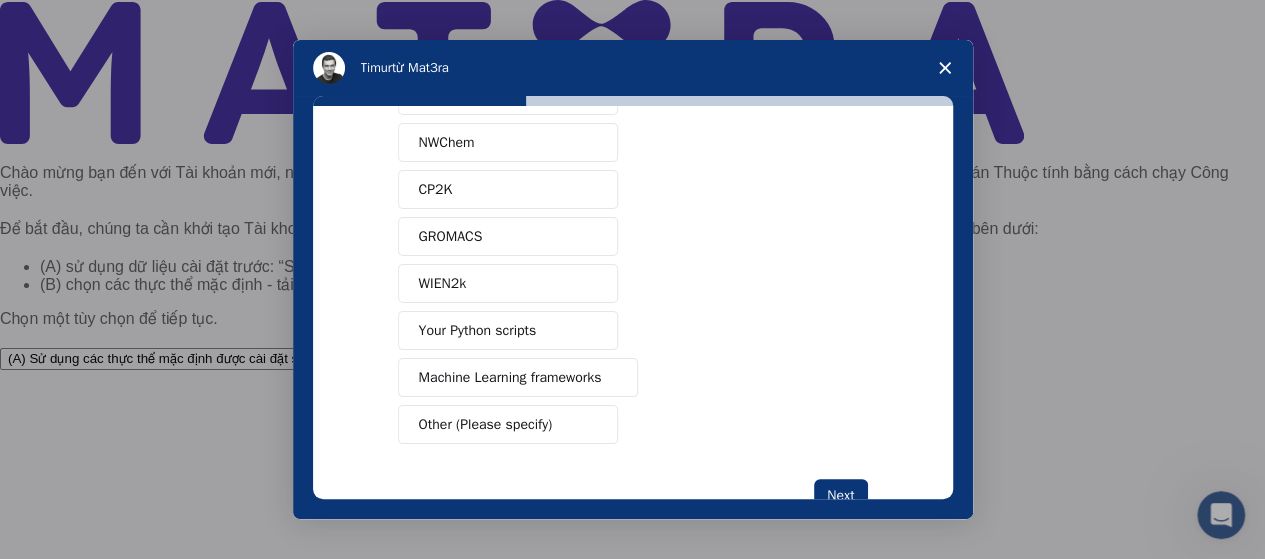 click on "GROMACS" at bounding box center (508, 236) 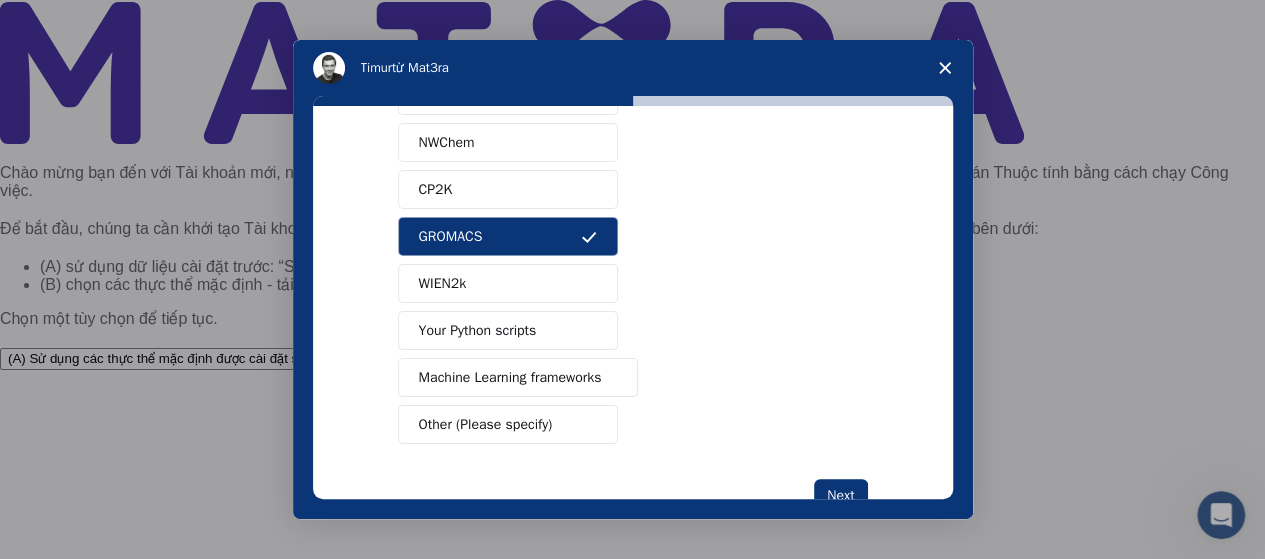 click on "Your Python scripts" at bounding box center [508, 330] 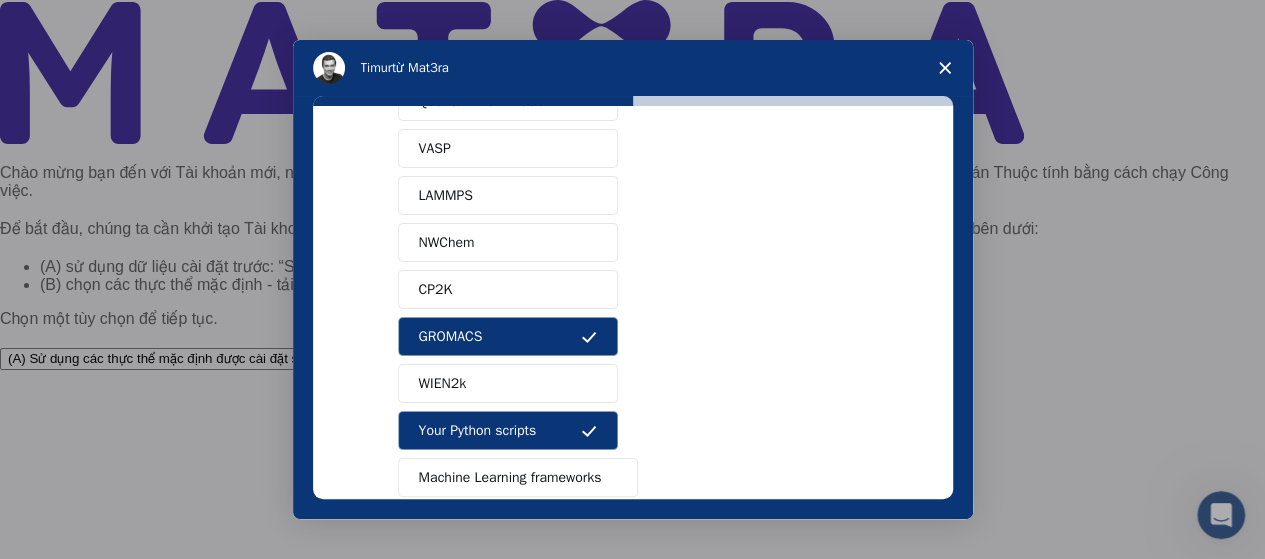 scroll, scrollTop: 0, scrollLeft: 0, axis: both 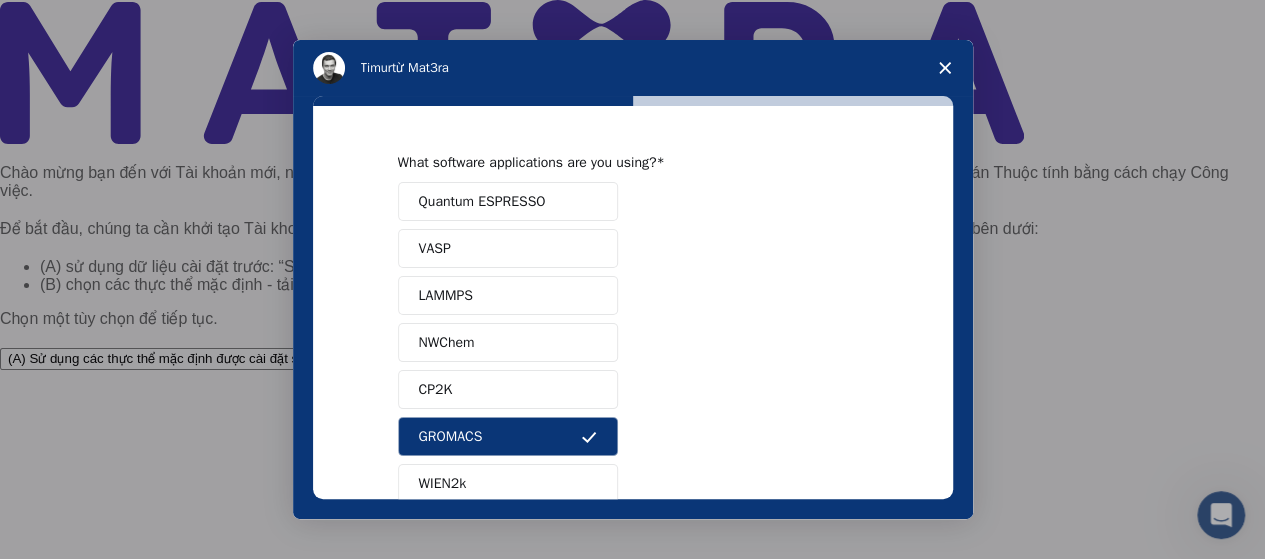 click on "VASP" at bounding box center [508, 248] 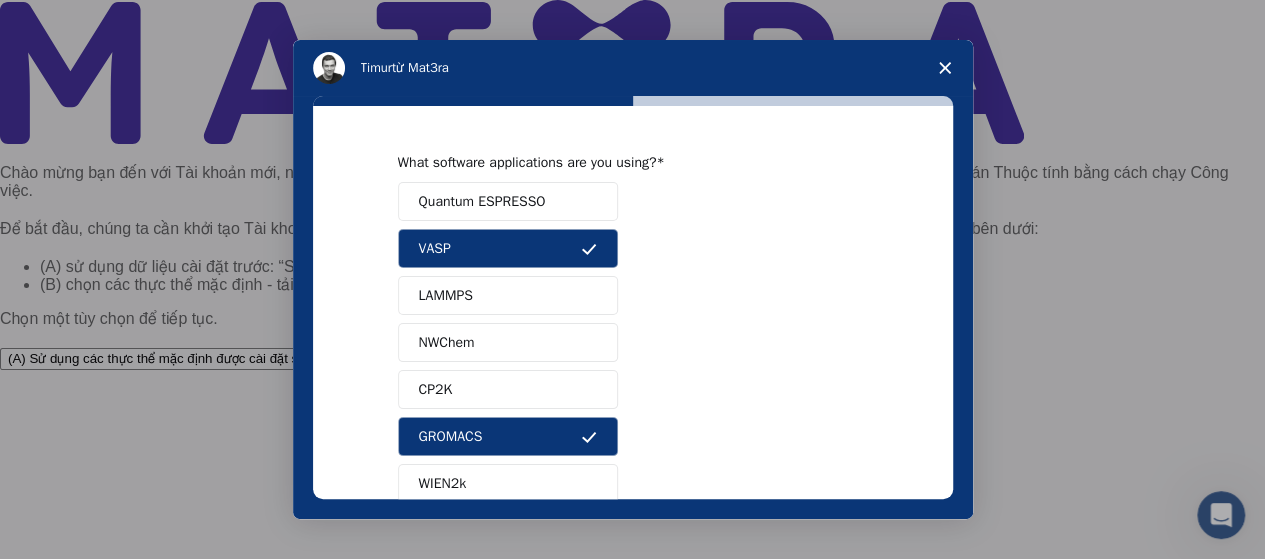 scroll, scrollTop: 100, scrollLeft: 0, axis: vertical 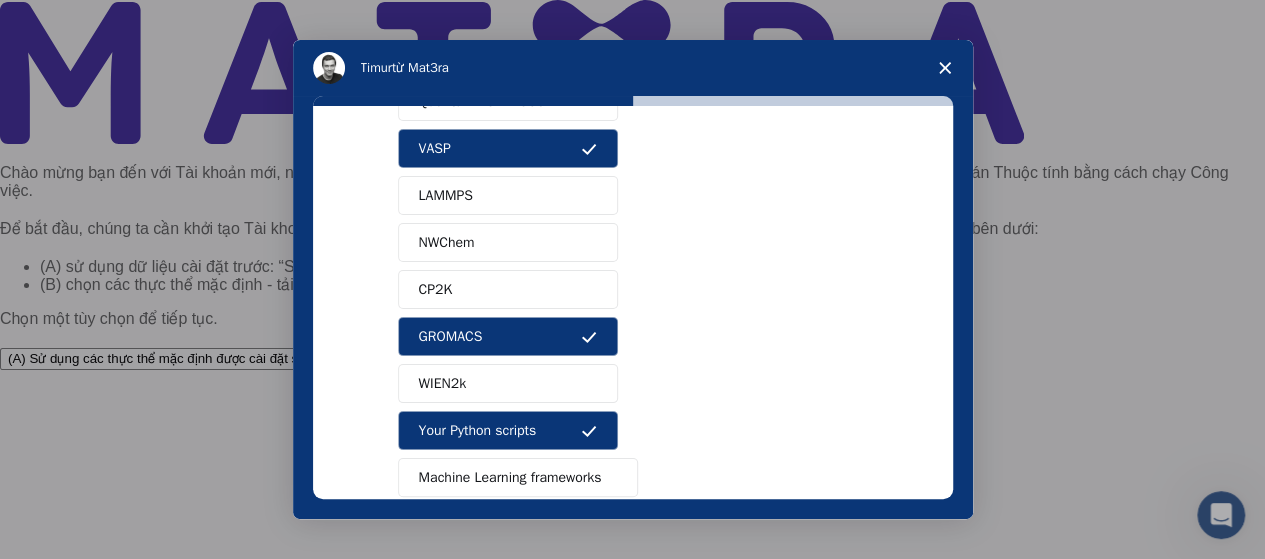 type 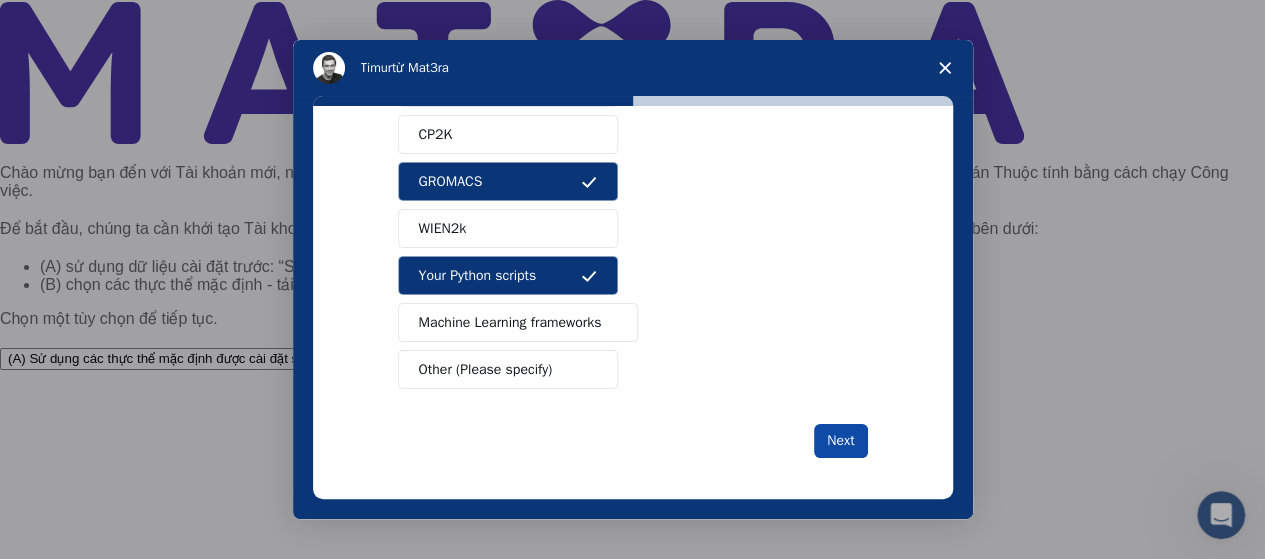 click on "Next" at bounding box center (840, 441) 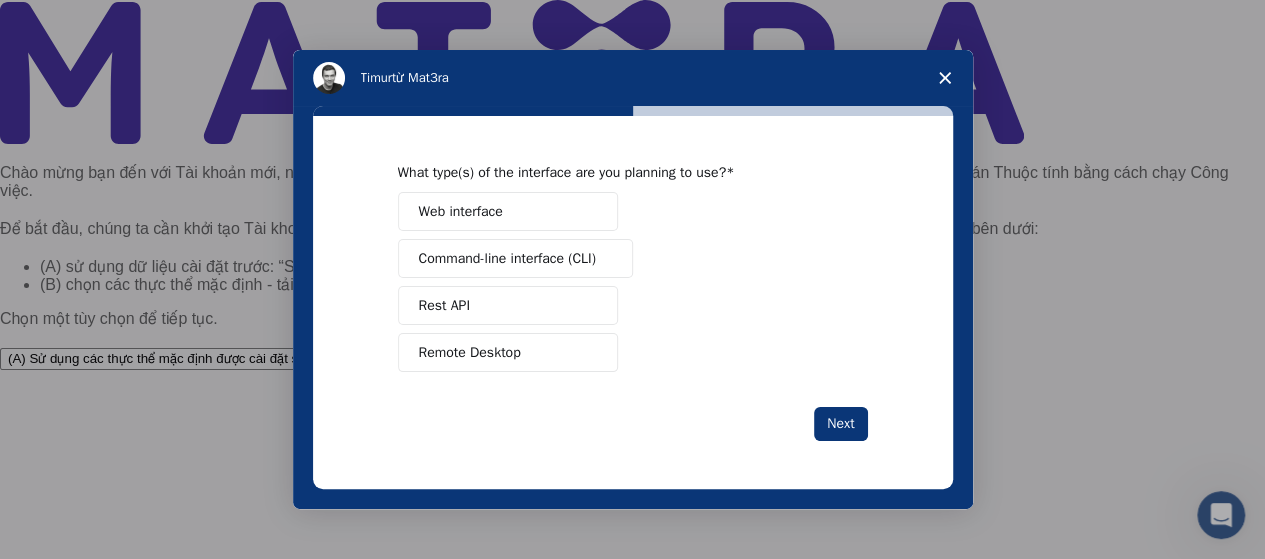 scroll, scrollTop: 0, scrollLeft: 0, axis: both 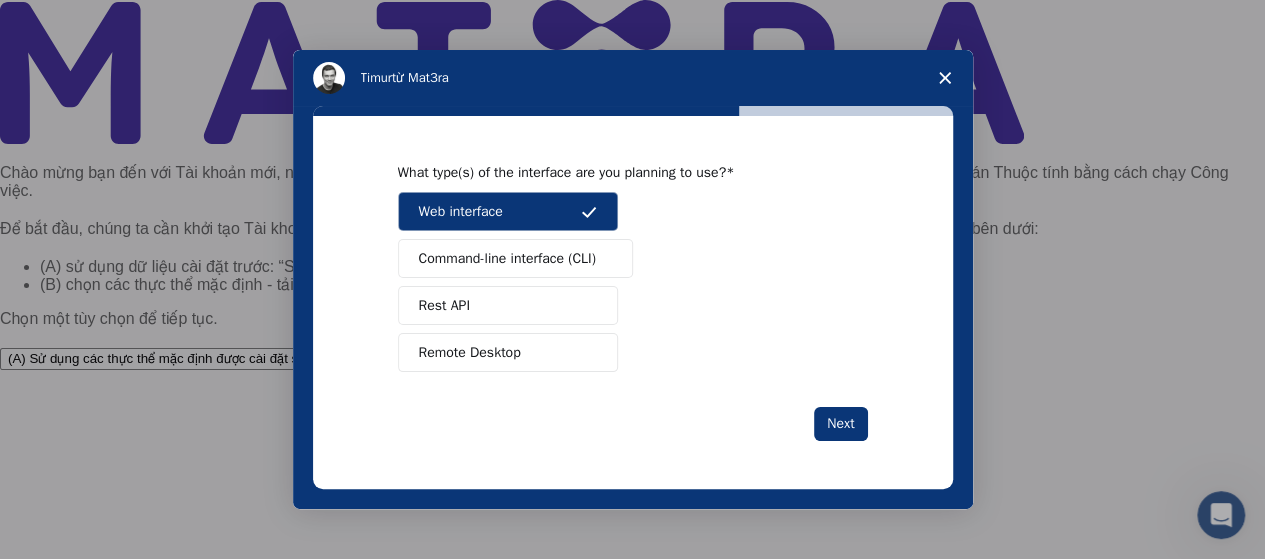 click on "Remote Desktop" at bounding box center (508, 352) 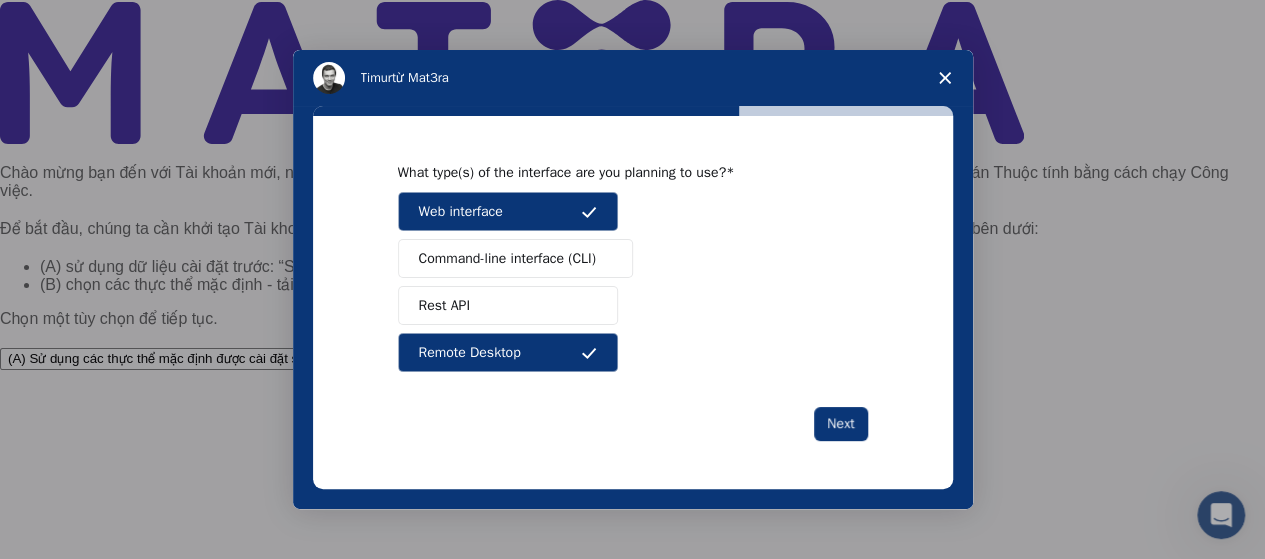 click at bounding box center [604, 259] 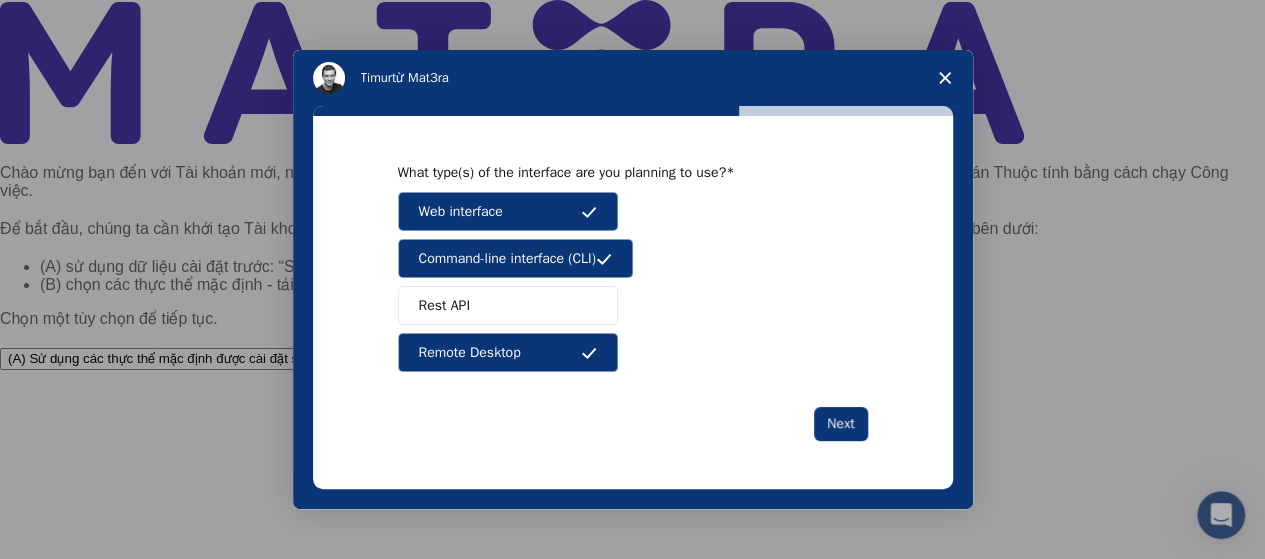 click on "Web interface Command-line interface (CLI) Rest API Remote Desktop" at bounding box center [633, 282] 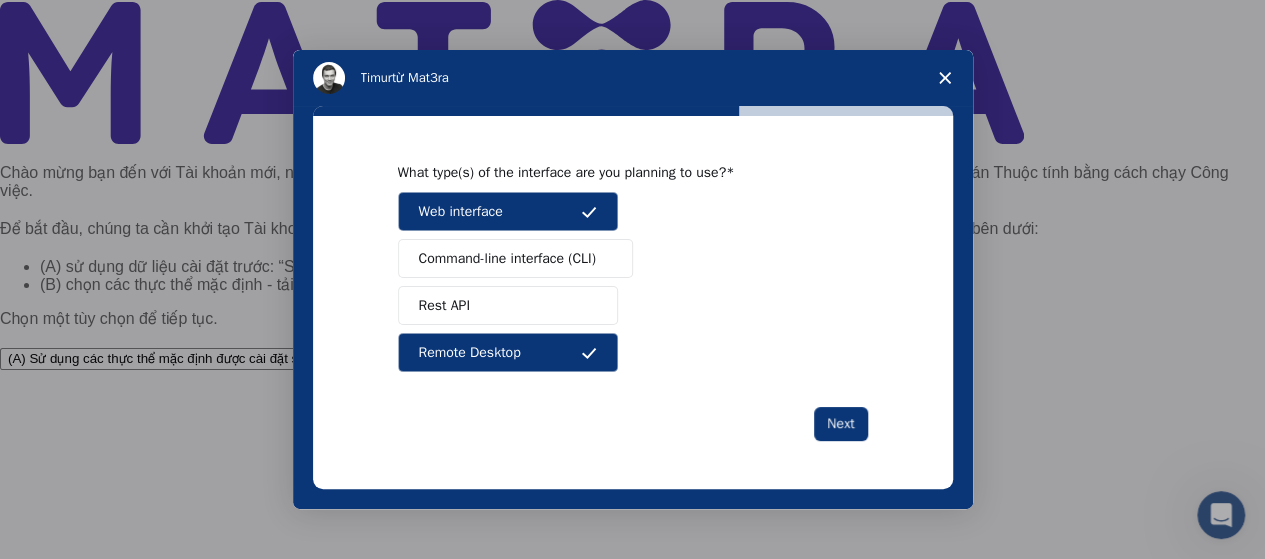 drag, startPoint x: 406, startPoint y: 265, endPoint x: 478, endPoint y: 279, distance: 73.34848 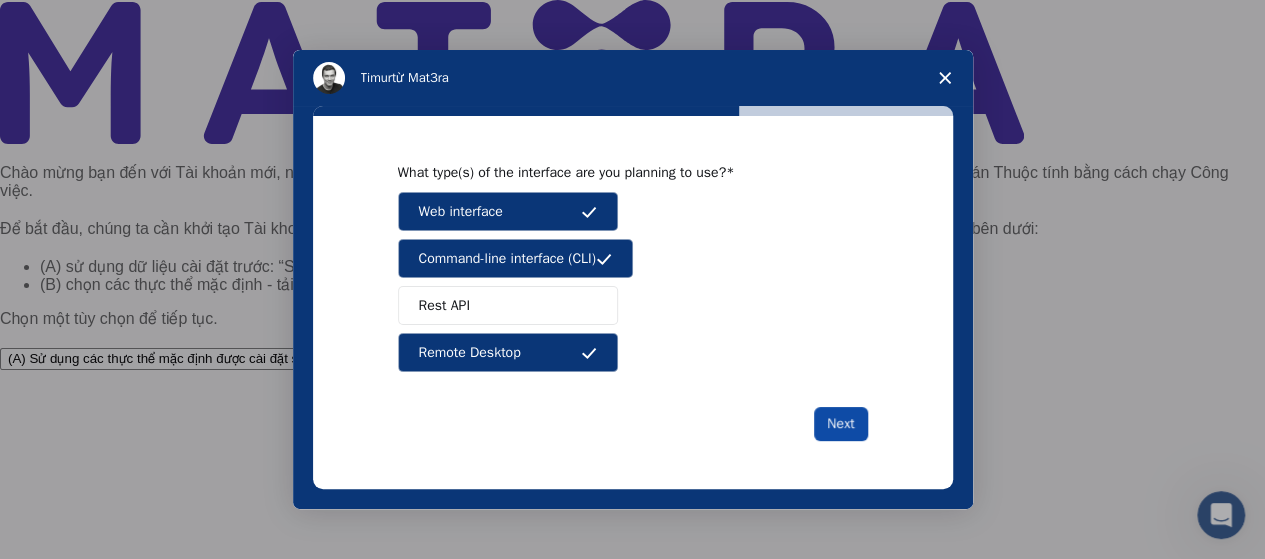 click on "Next" at bounding box center [840, 424] 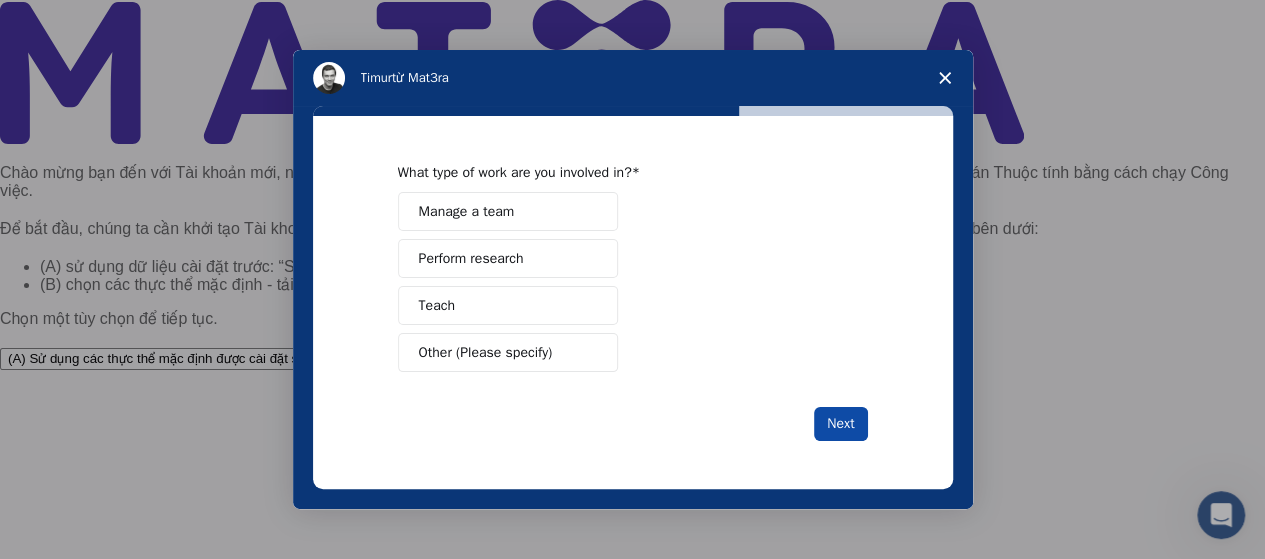 click on "Next" at bounding box center [840, 424] 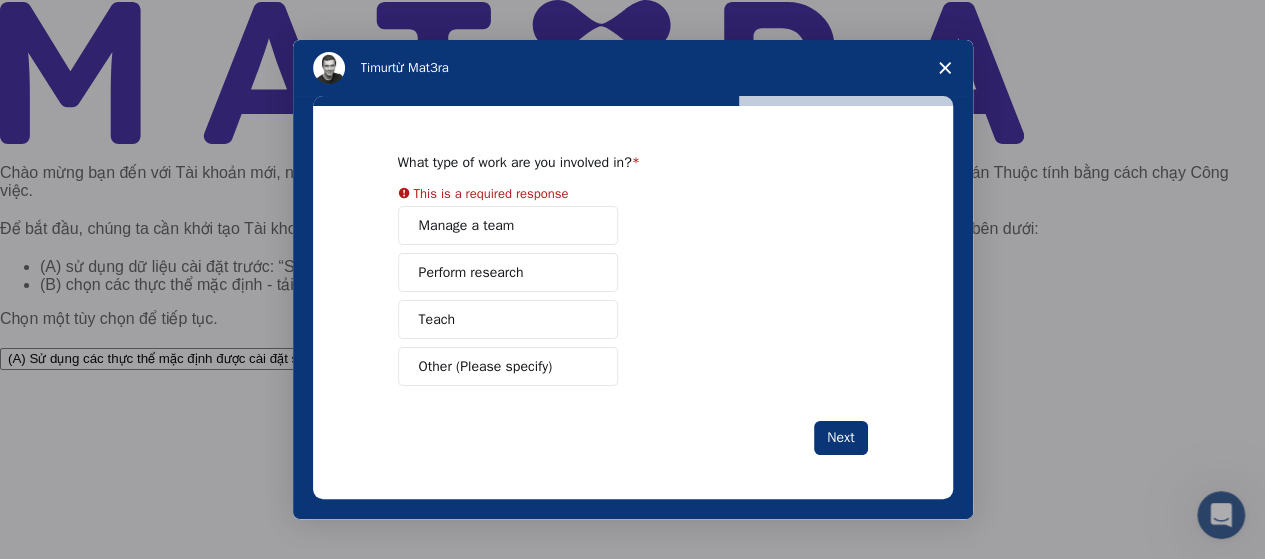 click on "Manage a team Perform research Teach Other (Please specify)" at bounding box center [633, 296] 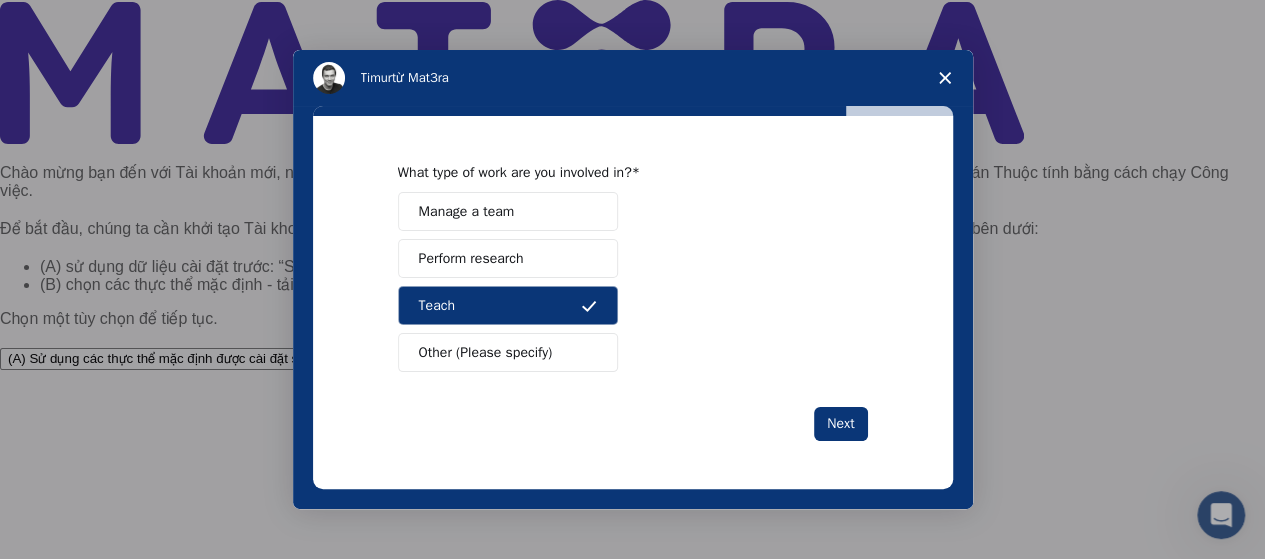 click on "Perform research" at bounding box center (508, 258) 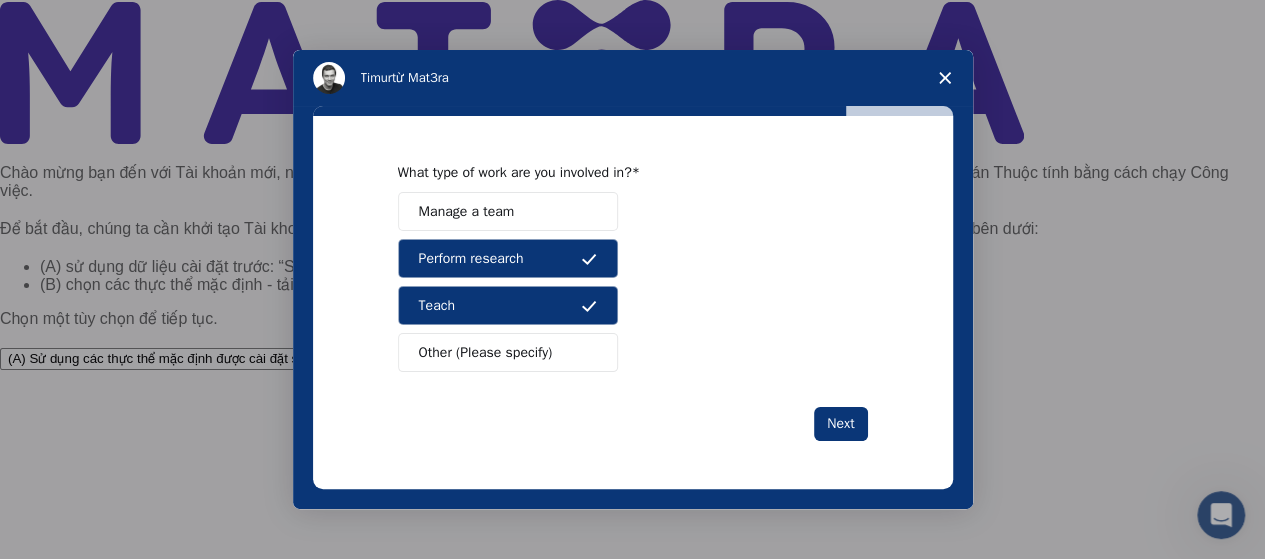 click on "Manage a team" at bounding box center (508, 211) 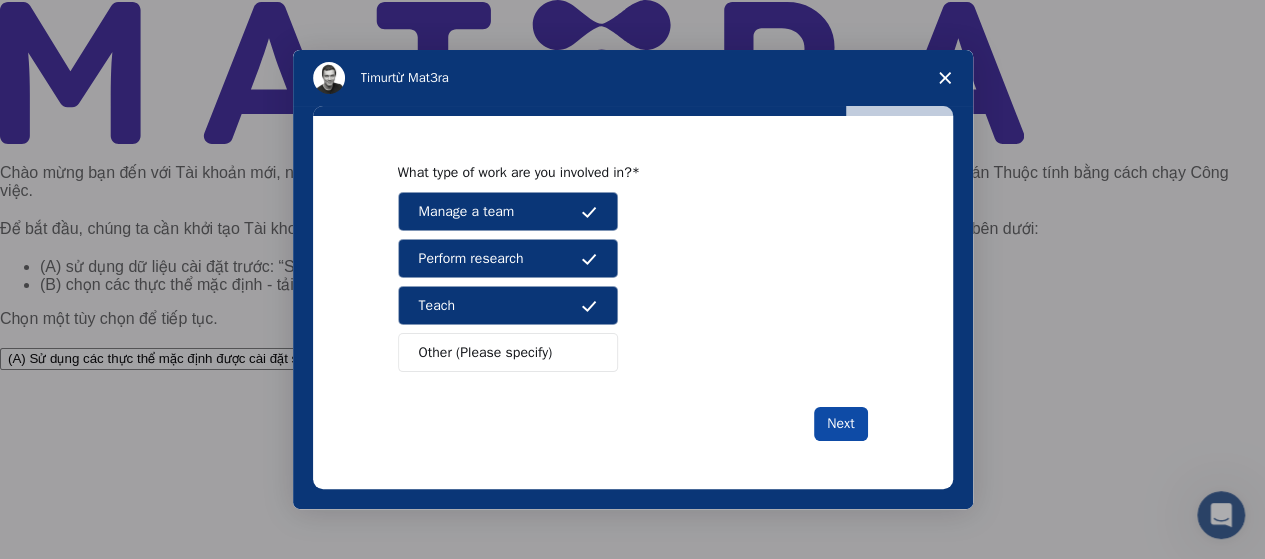 click on "Next" at bounding box center [840, 424] 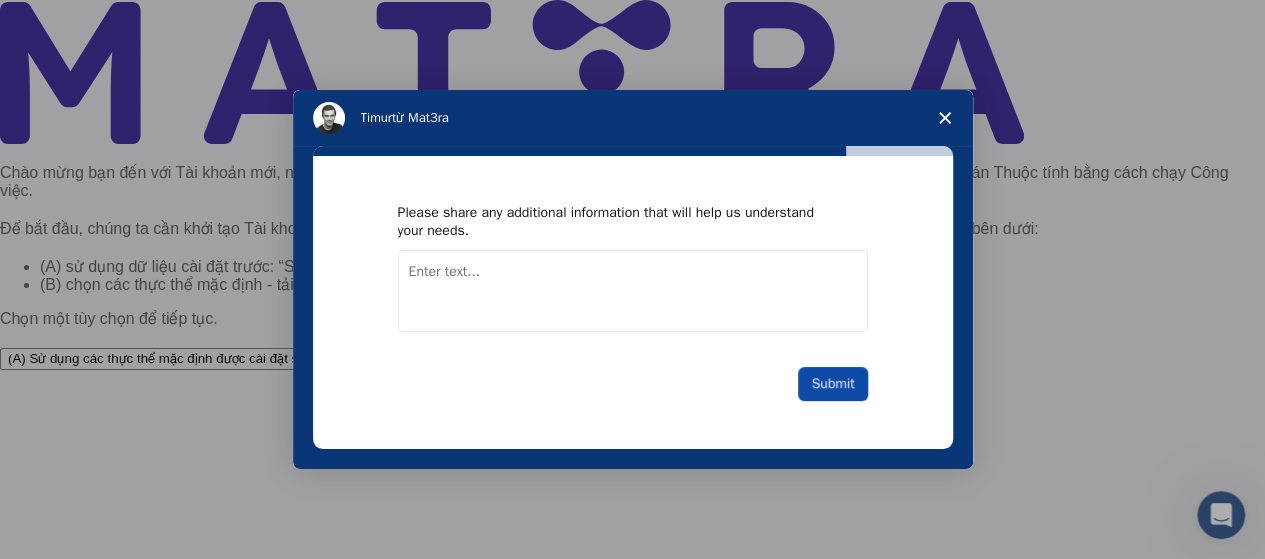 click on "Submit" at bounding box center [832, 384] 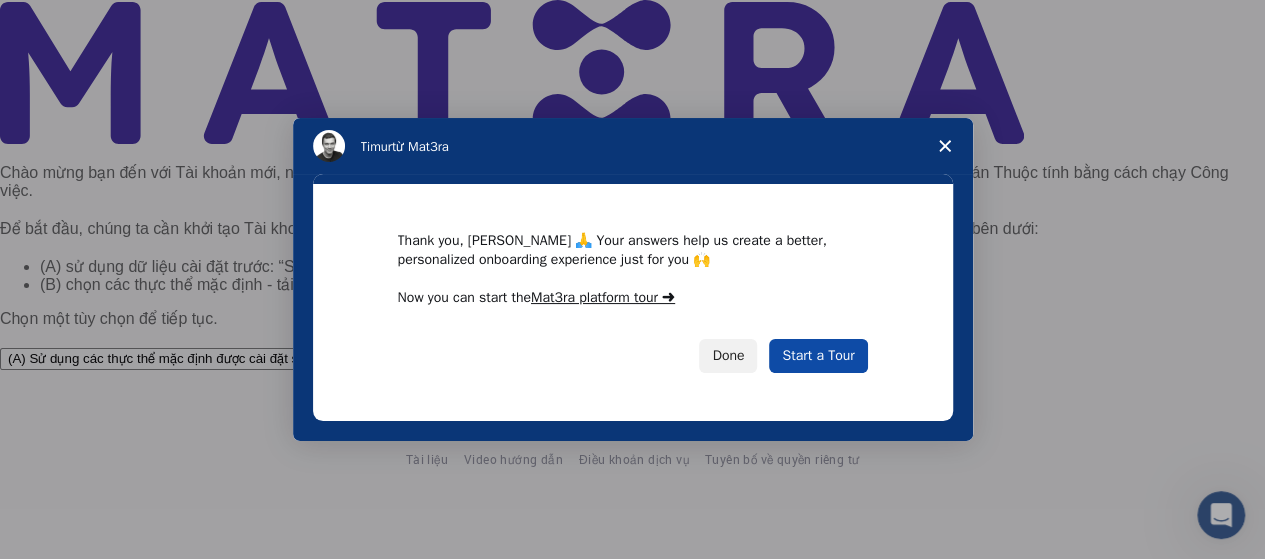 click on "Start a Tour" at bounding box center [818, 356] 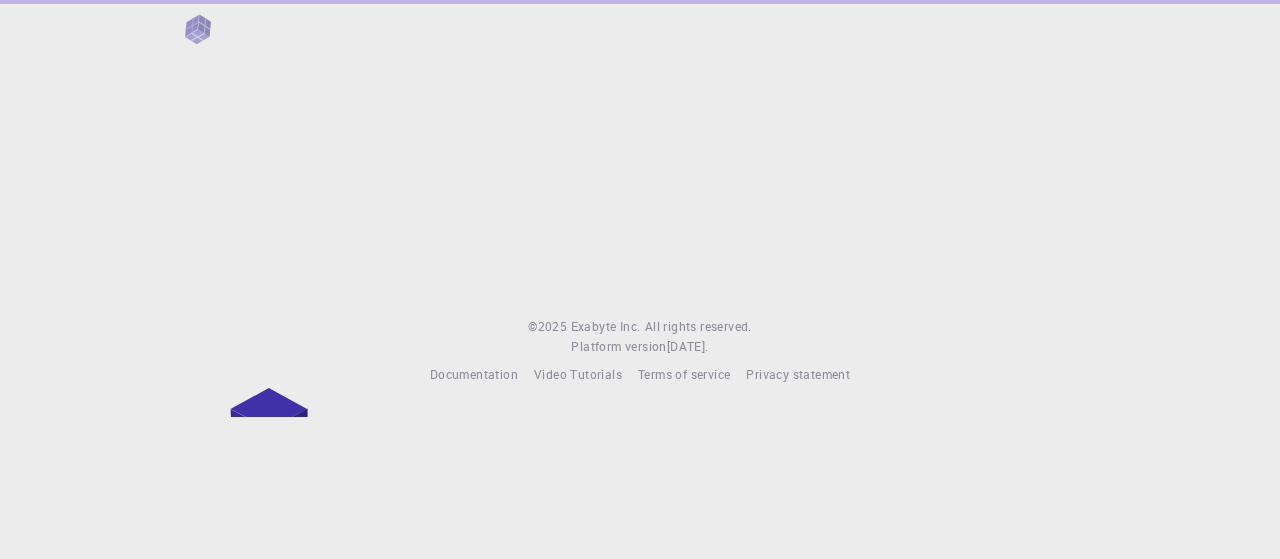 scroll, scrollTop: 0, scrollLeft: 0, axis: both 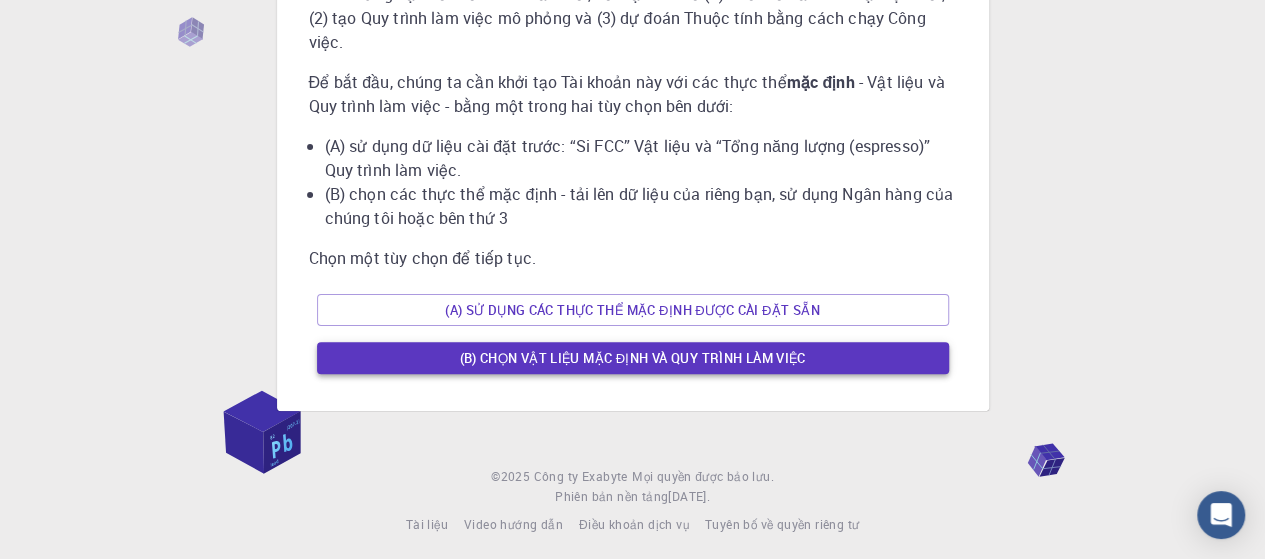 click on "(B) Chọn vật liệu mặc định và quy trình làm việc" at bounding box center [633, 358] 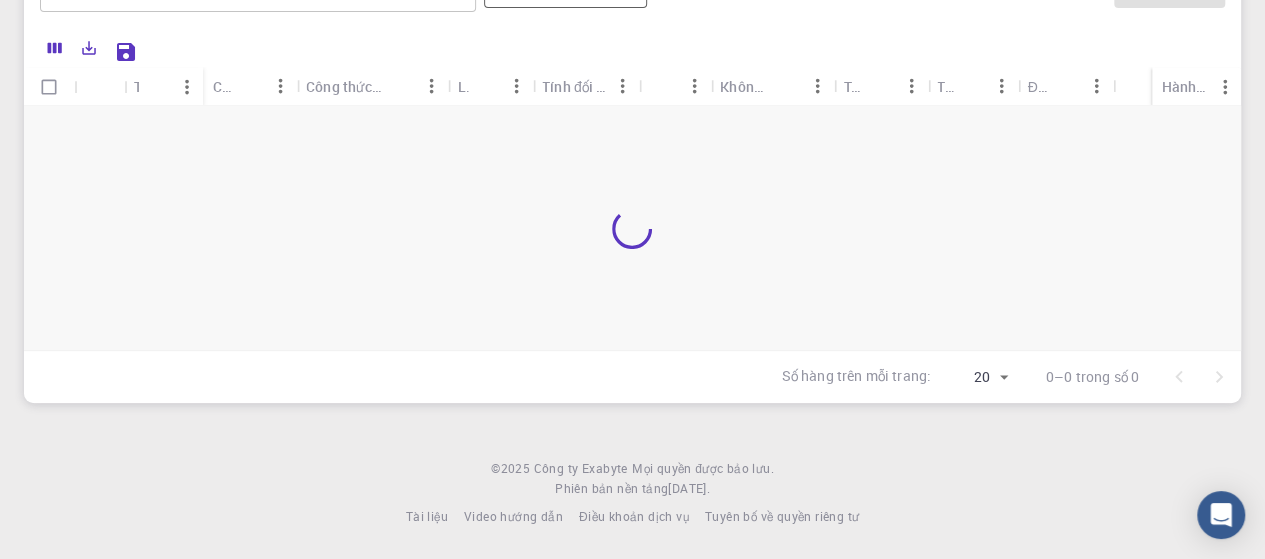 scroll, scrollTop: 0, scrollLeft: 0, axis: both 